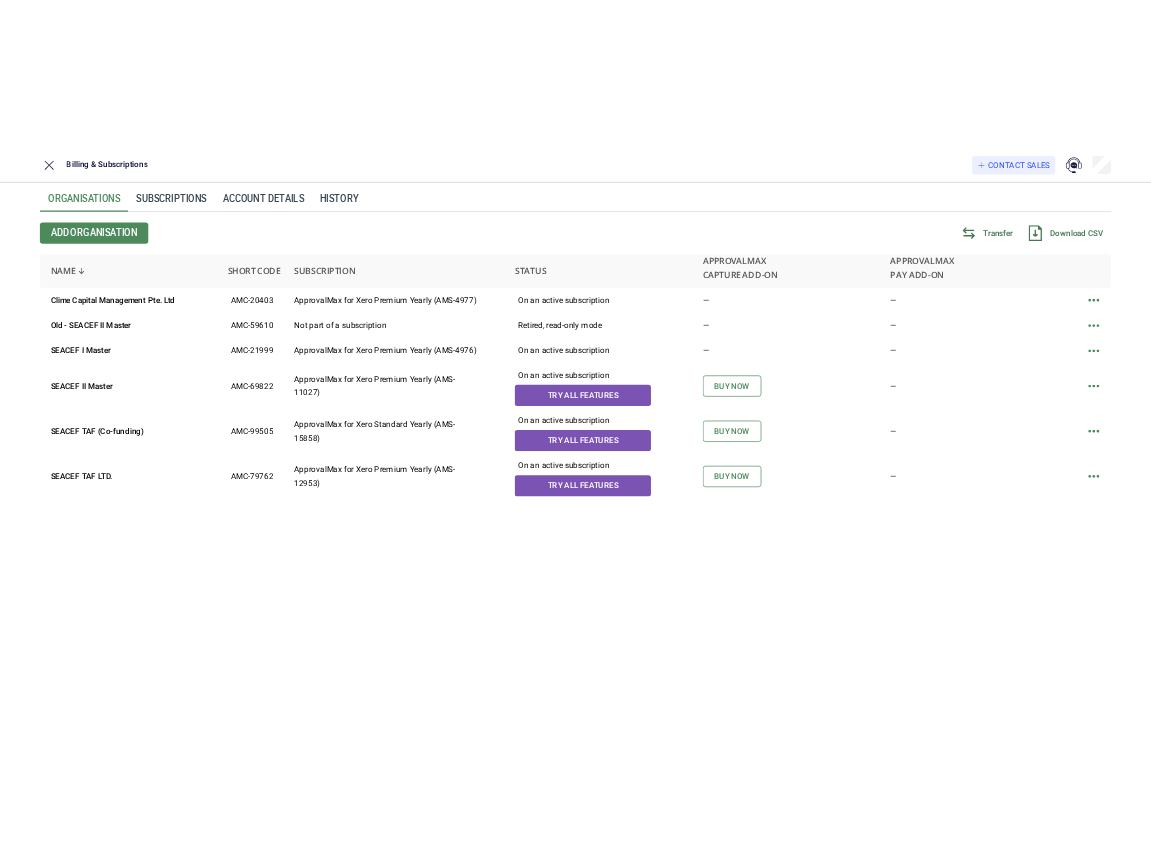 scroll, scrollTop: 0, scrollLeft: 0, axis: both 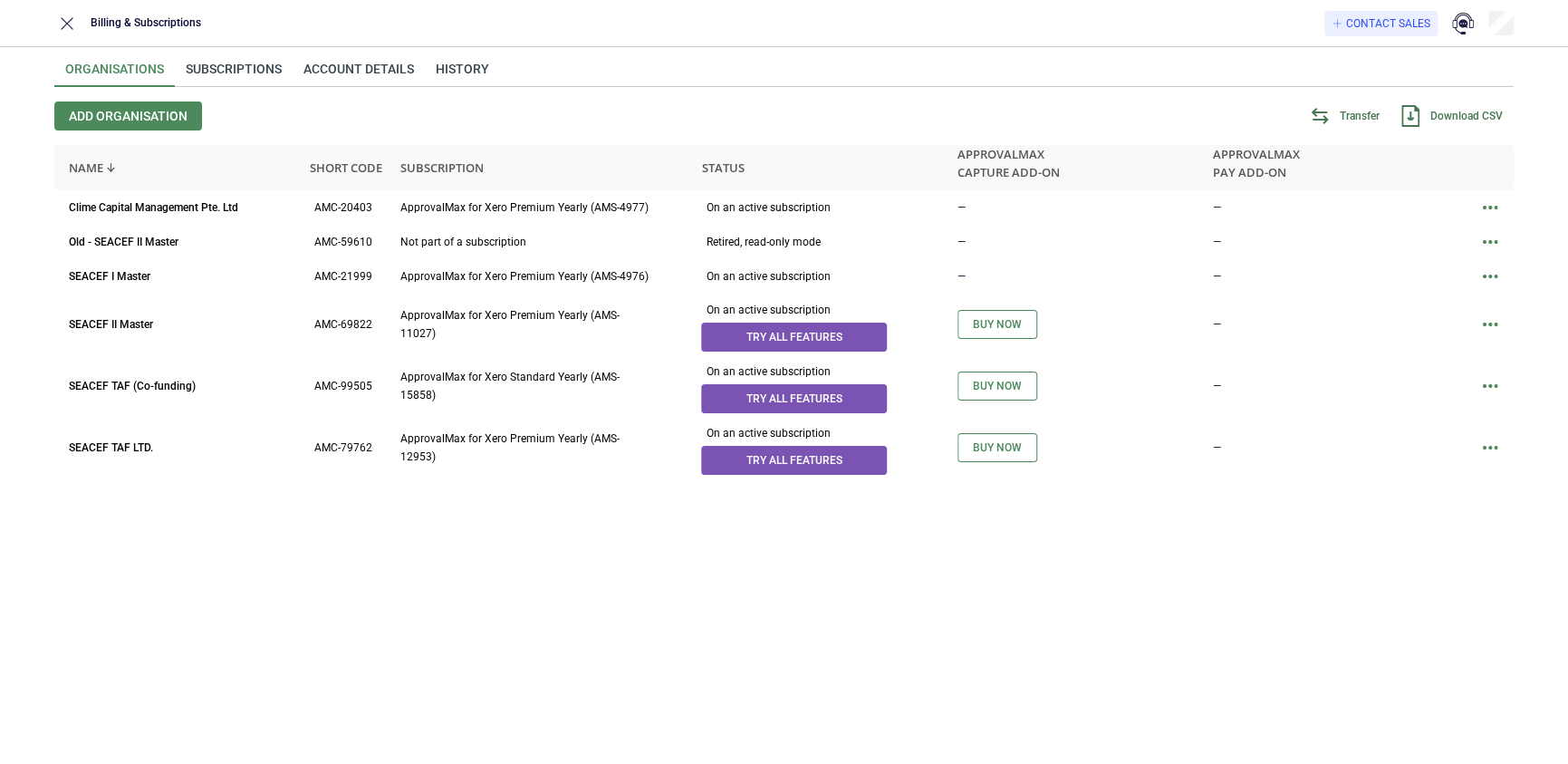 click on "Clime Capital Management Pte. Ltd AMC-20403 ApprovalMax for Xero Premium Yearly (AMS-4977) On an active subscription — — Old - SEACEF II Master  AMC-59610 Not part of a subscription Retired, read-only mode — — SEACEF I Master AMC-21999 ApprovalMax for Xero Premium Yearly (AMS-4976) On an active subscription — — SEACEF II Master AMC-69822 ApprovalMax for Xero Premium Yearly (AMS-11027) On an active subscription Try all features Buy now — SEACEF TAF (Co-funding) AMC-99505 ApprovalMax for Xero Standard Yearly (AMS-15858) On an active subscription Try all features Buy now — SEACEF TAF LTD. AMC-79762 ApprovalMax for Xero Premium Yearly (AMS-12953) On an active subscription Try all features Buy now —" at bounding box center (784, 459) 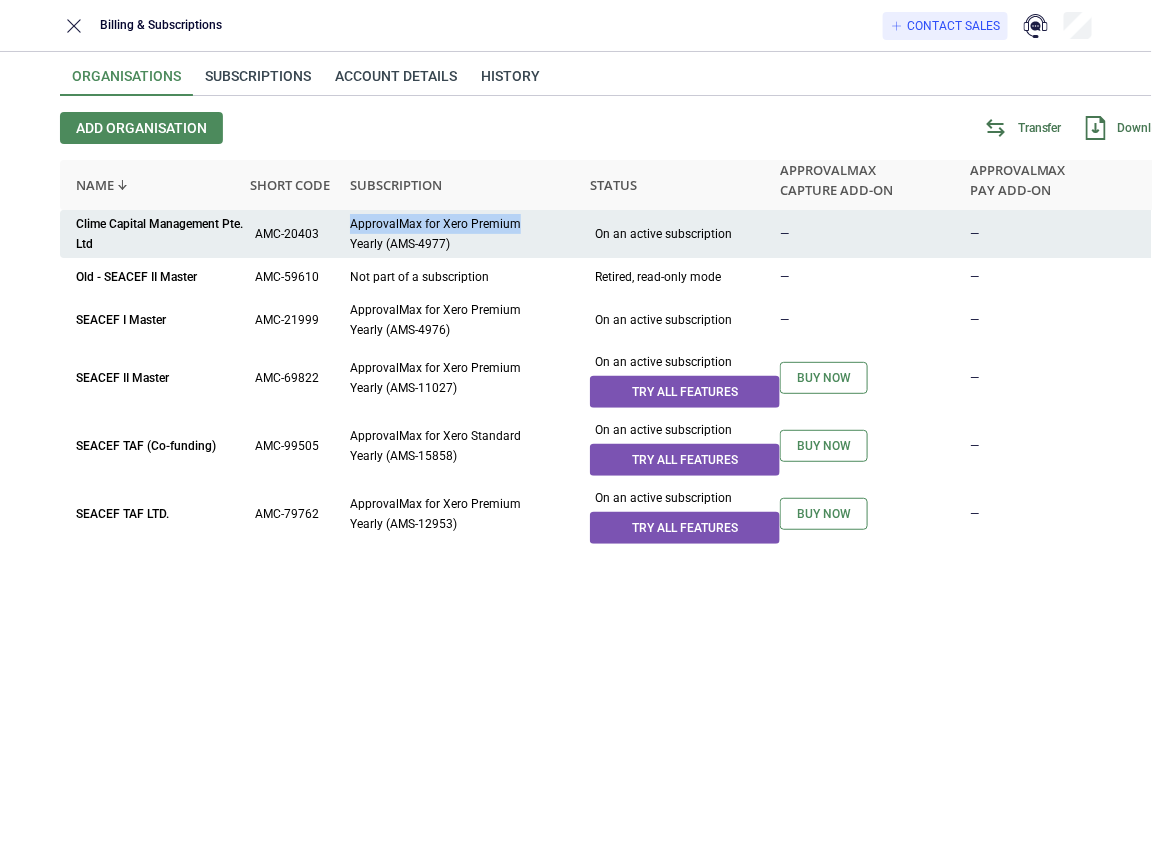 drag, startPoint x: 351, startPoint y: 224, endPoint x: 518, endPoint y: 229, distance: 167.07483 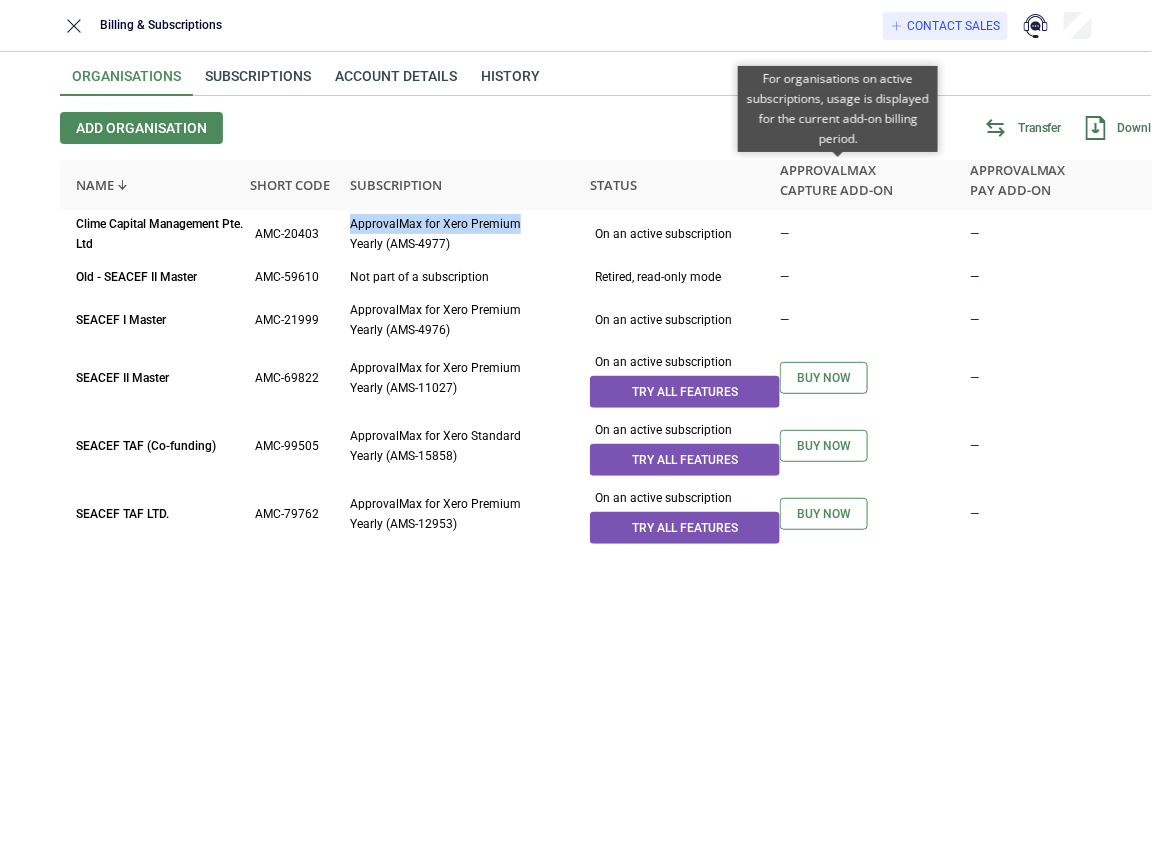 copy on "ApprovalMax for Xero Premium" 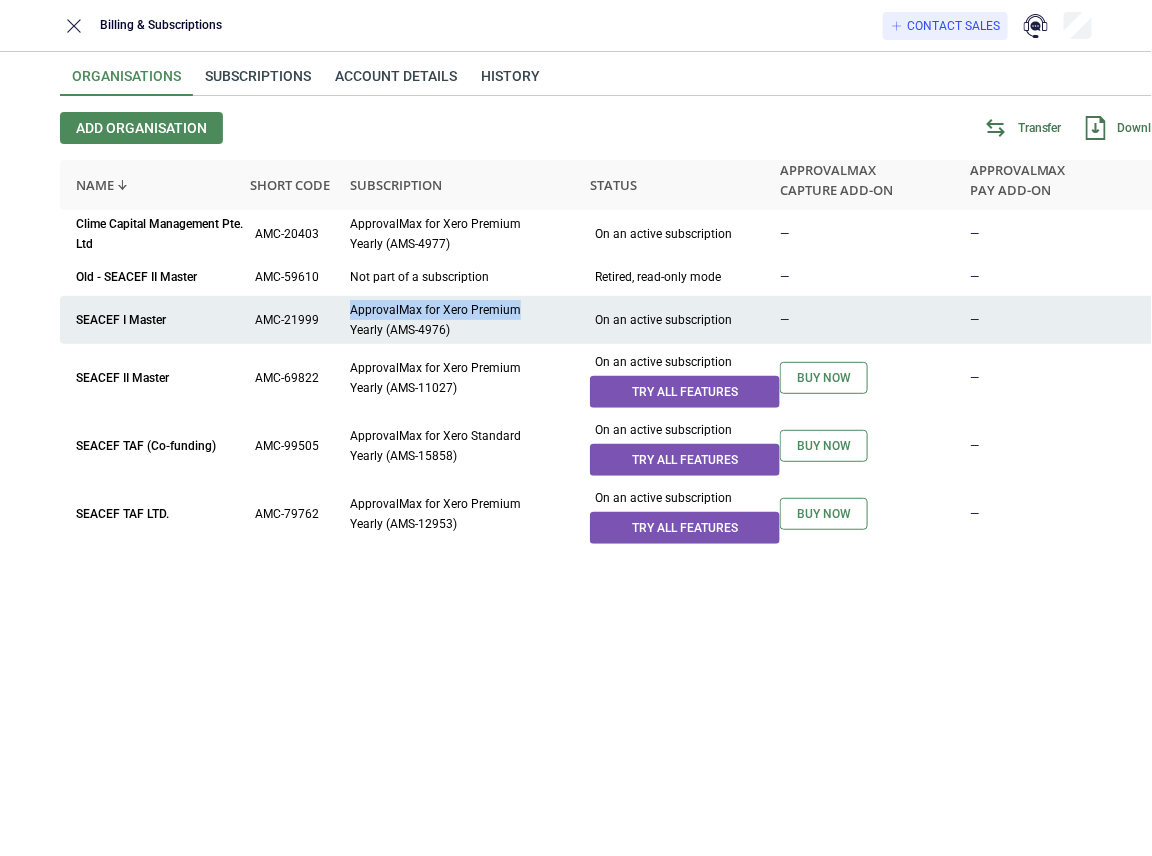 drag, startPoint x: 512, startPoint y: 308, endPoint x: 349, endPoint y: 312, distance: 163.04907 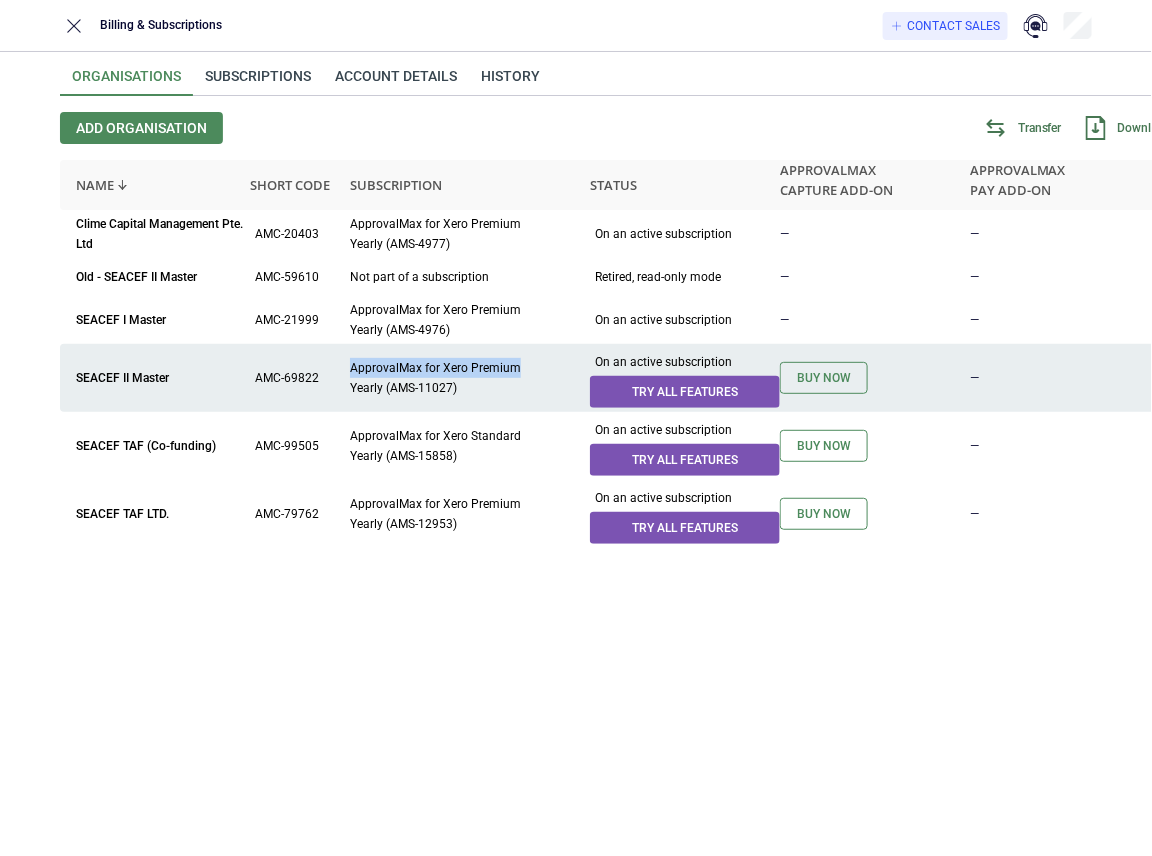 drag, startPoint x: 514, startPoint y: 367, endPoint x: 353, endPoint y: 371, distance: 161.04968 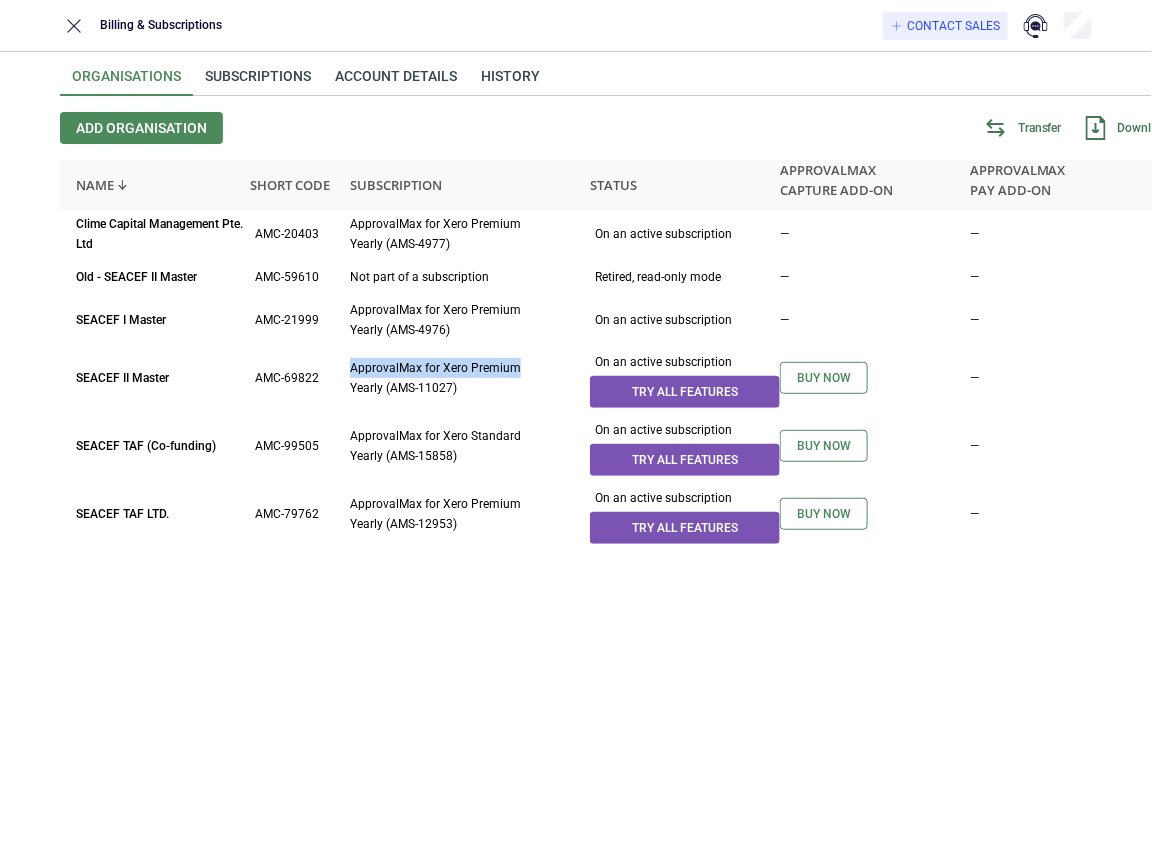 copy on "ApprovalMax for Xero Premium" 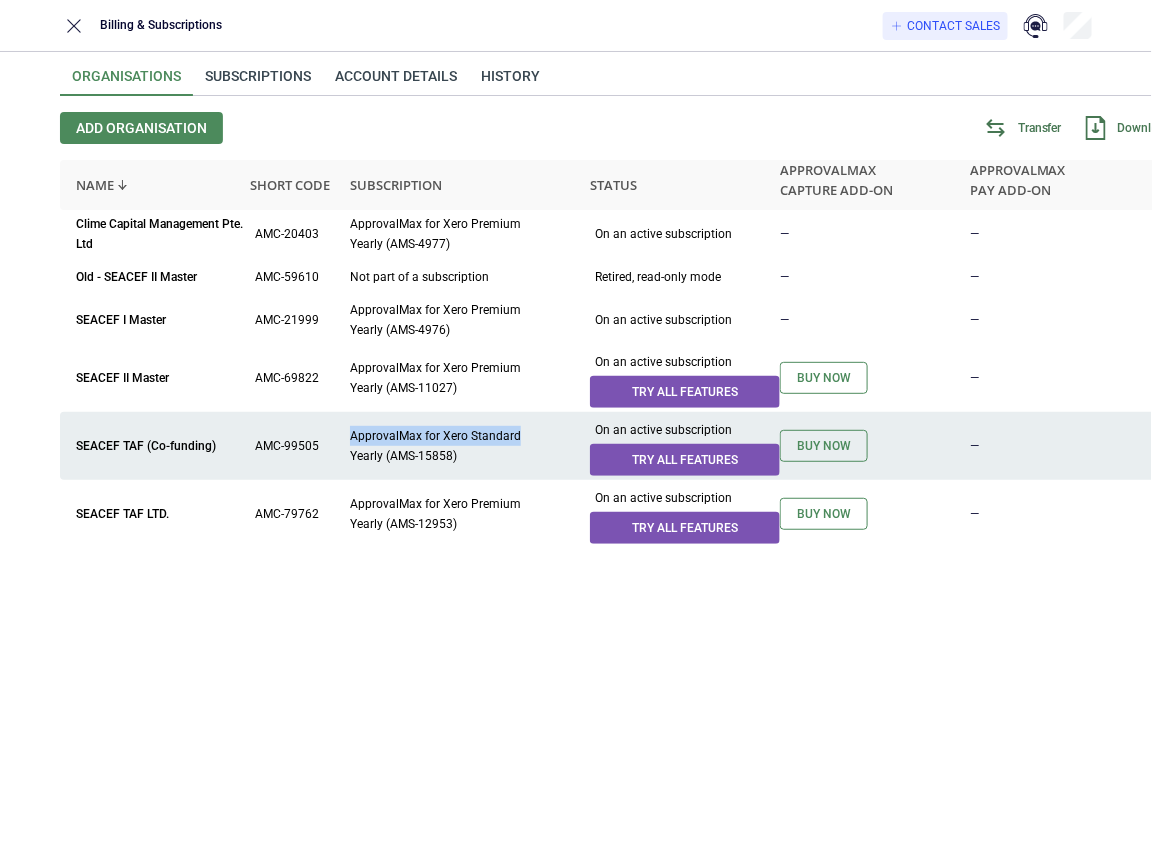 drag, startPoint x: 516, startPoint y: 437, endPoint x: 351, endPoint y: 440, distance: 165.02727 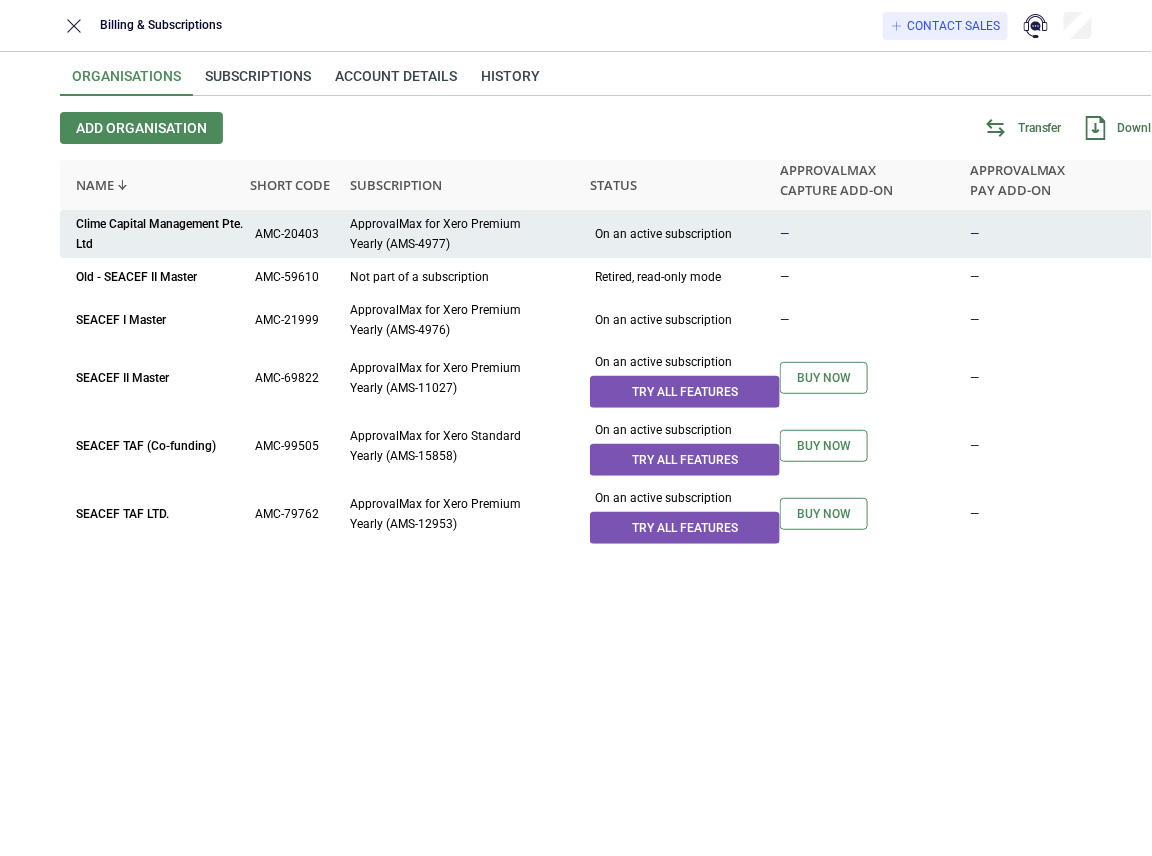 click on "—" at bounding box center (1065, 234) 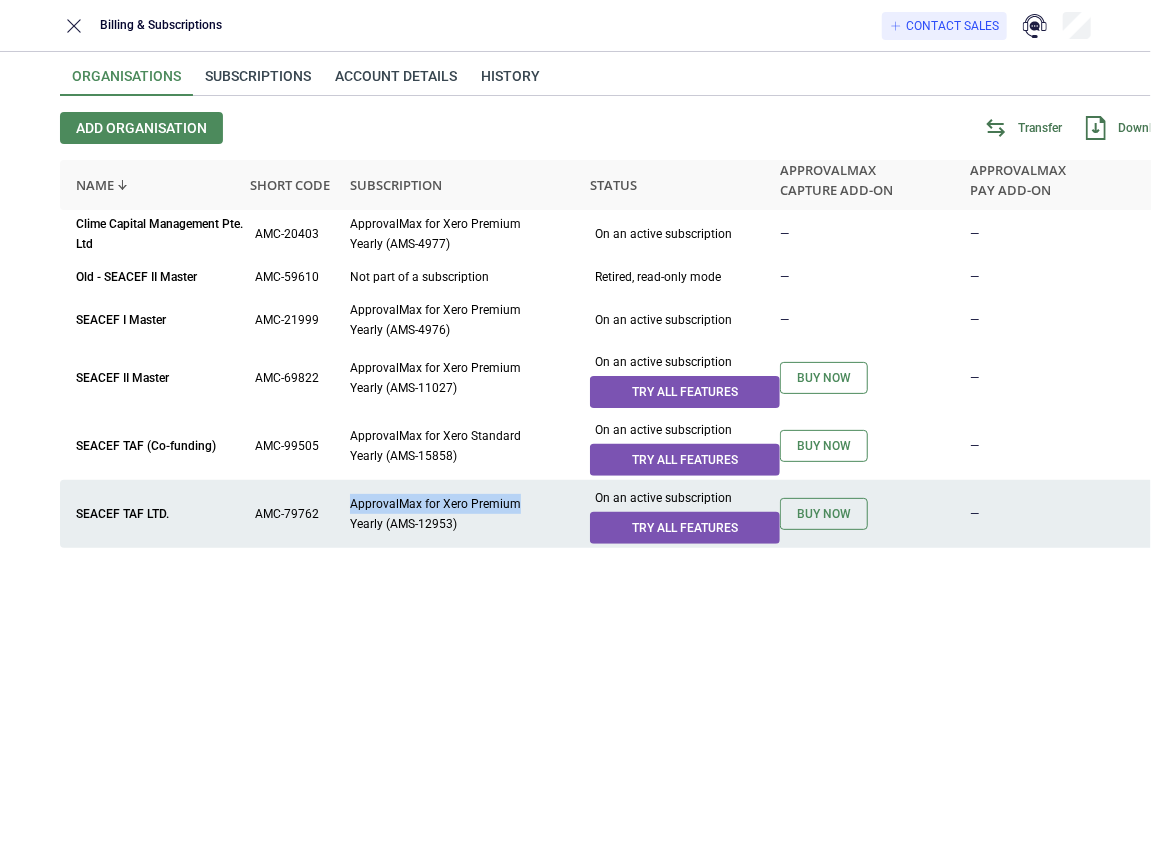 drag, startPoint x: 349, startPoint y: 504, endPoint x: 519, endPoint y: 500, distance: 170.04706 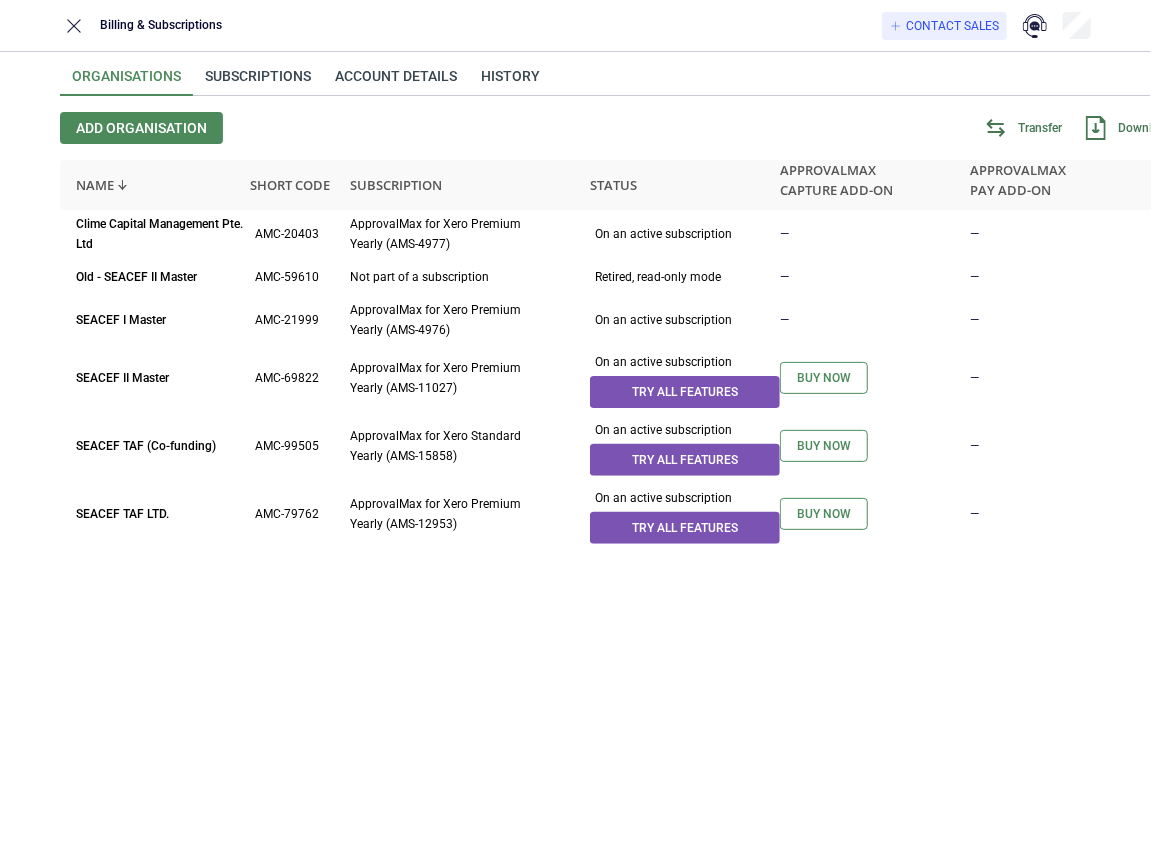 click on "Clime Capital Management Pte. Ltd AMC-20403 ApprovalMax for Xero Premium Yearly (AMS-4977) On an active subscription — — Old - SEACEF II Master  AMC-59610 Not part of a subscription Retired, read-only mode — — SEACEF I Master AMC-21999 ApprovalMax for Xero Premium Yearly (AMS-4976) On an active subscription — — SEACEF II Master AMC-69822 ApprovalMax for Xero Premium Yearly (AMS-11027) On an active subscription Try all features Buy now — SEACEF TAF (Co-funding) AMC-99505 ApprovalMax for Xero Standard Yearly (AMS-15858) On an active subscription Try all features Buy now — SEACEF TAF LTD. AMC-79762 ApprovalMax for Xero Premium Yearly (AMS-12953) On an active subscription Try all features Buy now —" at bounding box center [635, 513] 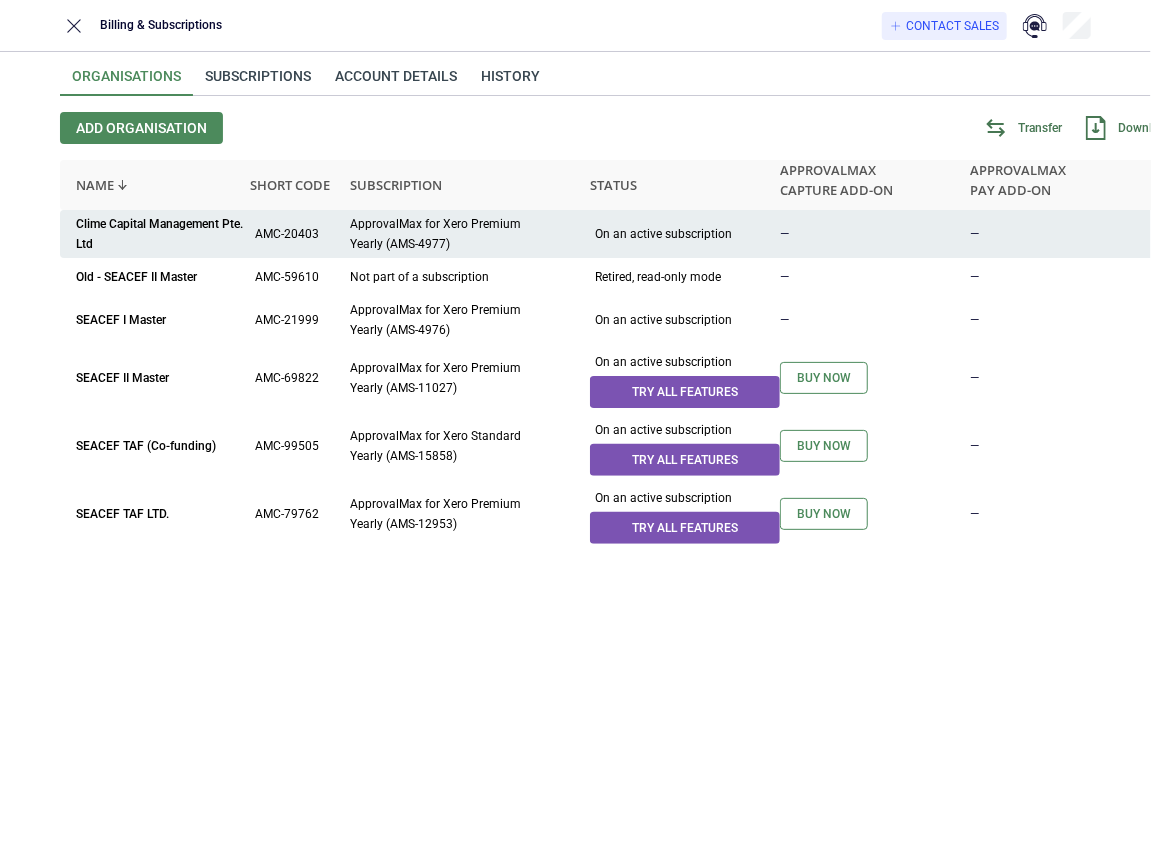 click on "ApprovalMax for Xero Premium Yearly (AMS-4977)" at bounding box center [443, 234] 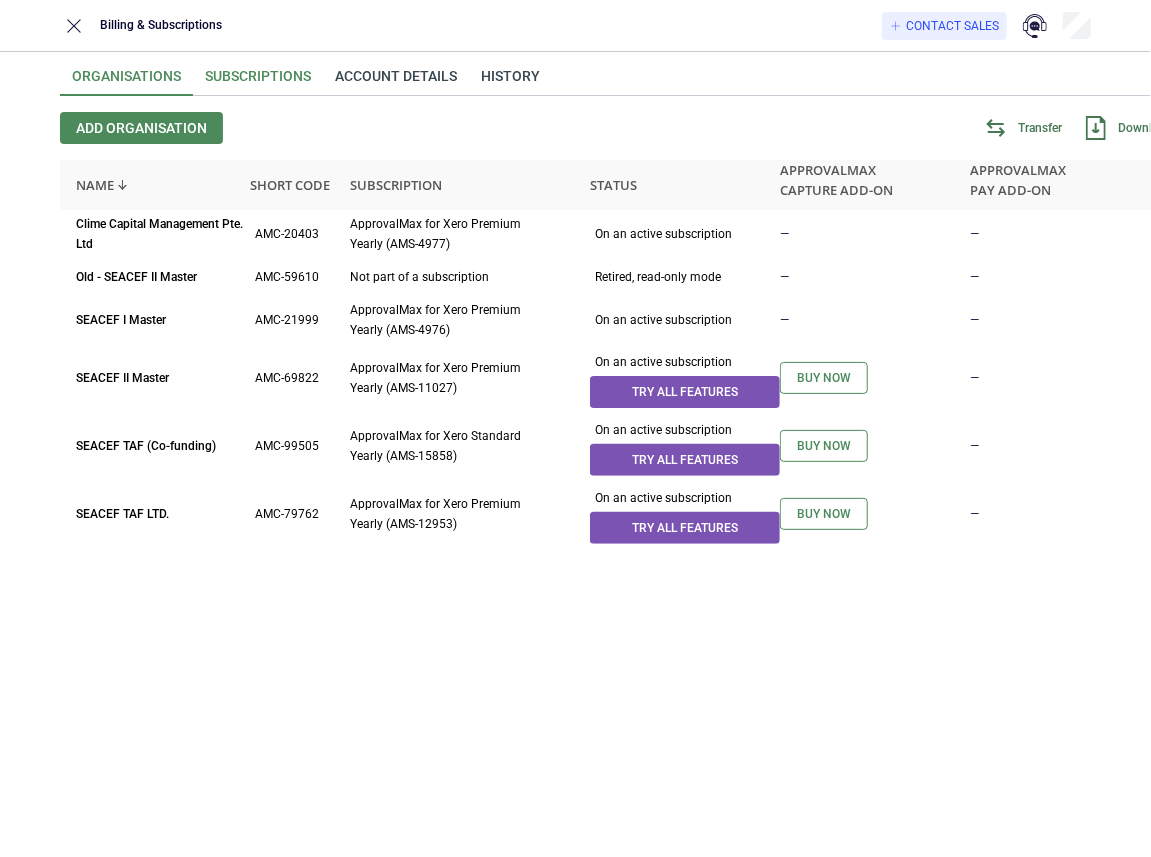 click on "Subscriptions" at bounding box center (258, 82) 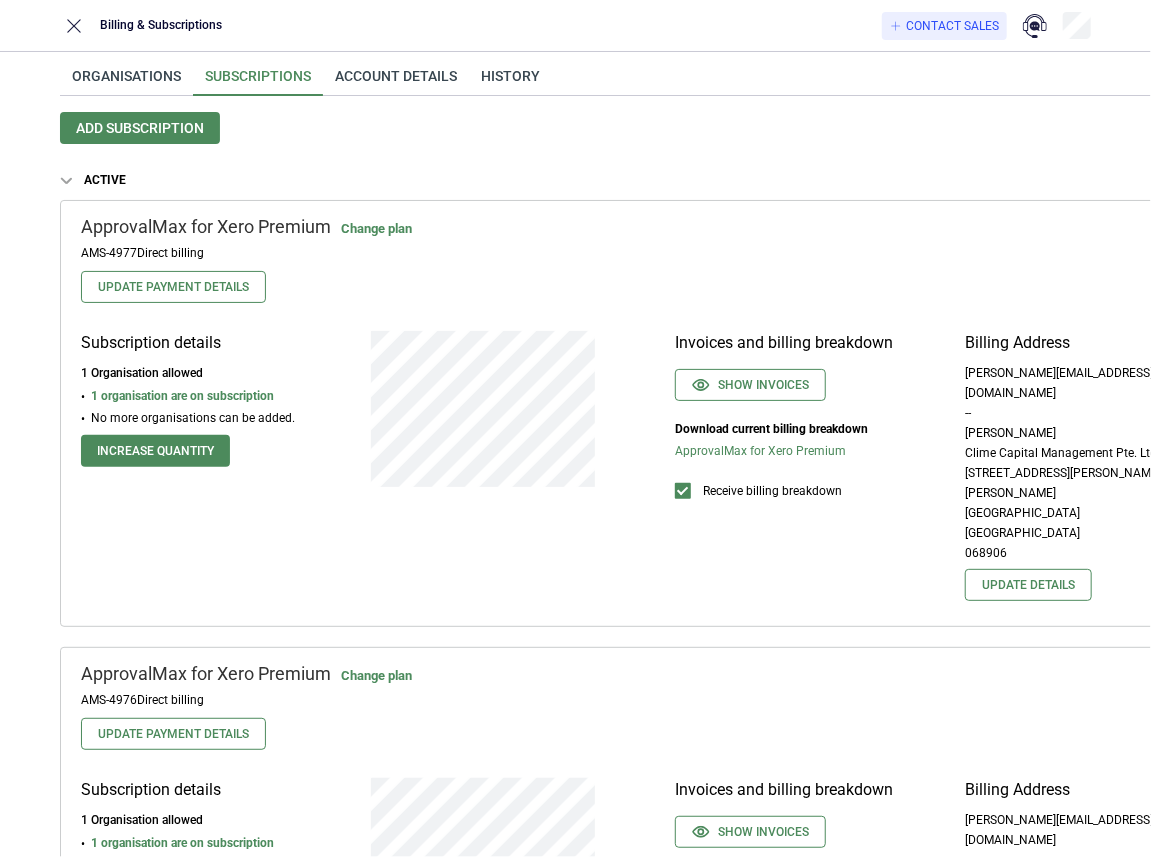 click on "Invoices and billing breakdown Show invoices Download current billing breakdown ApprovalMax for Xero Premium Receive billing breakdown" at bounding box center [800, 466] 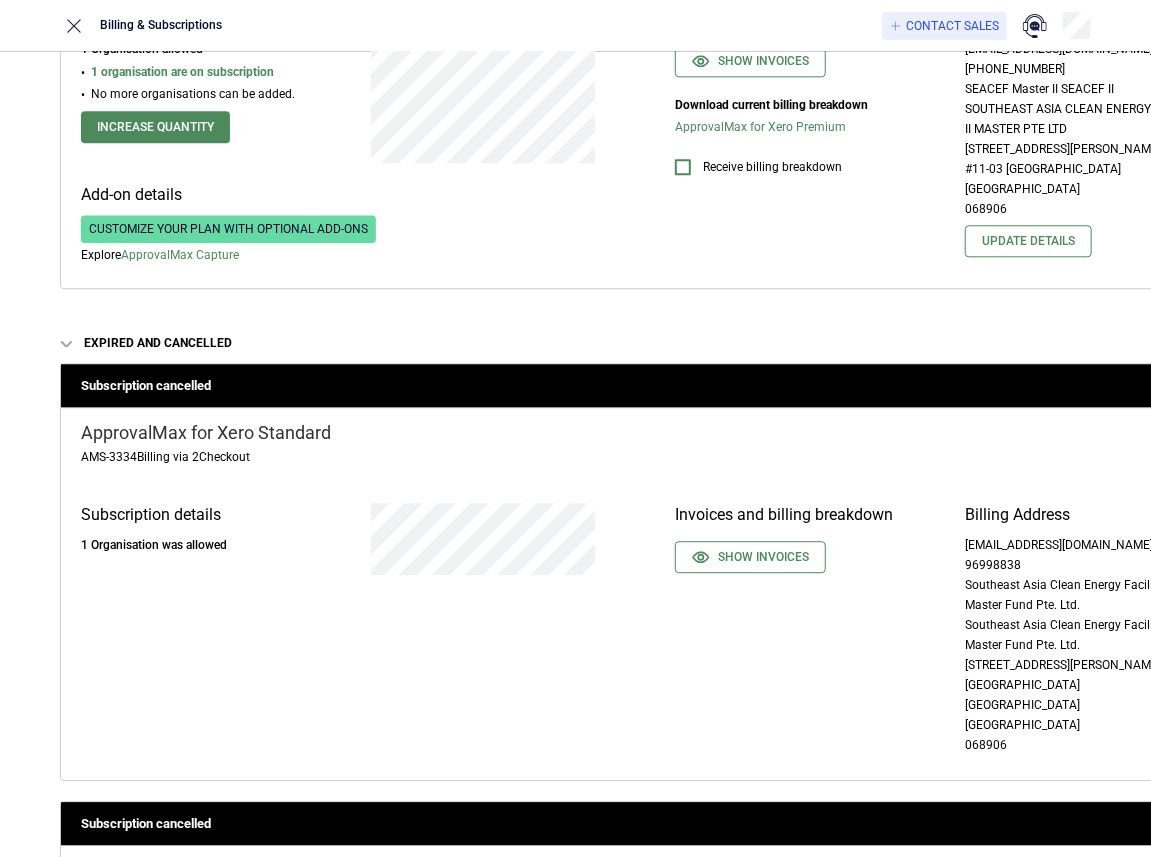 scroll, scrollTop: 2148, scrollLeft: 0, axis: vertical 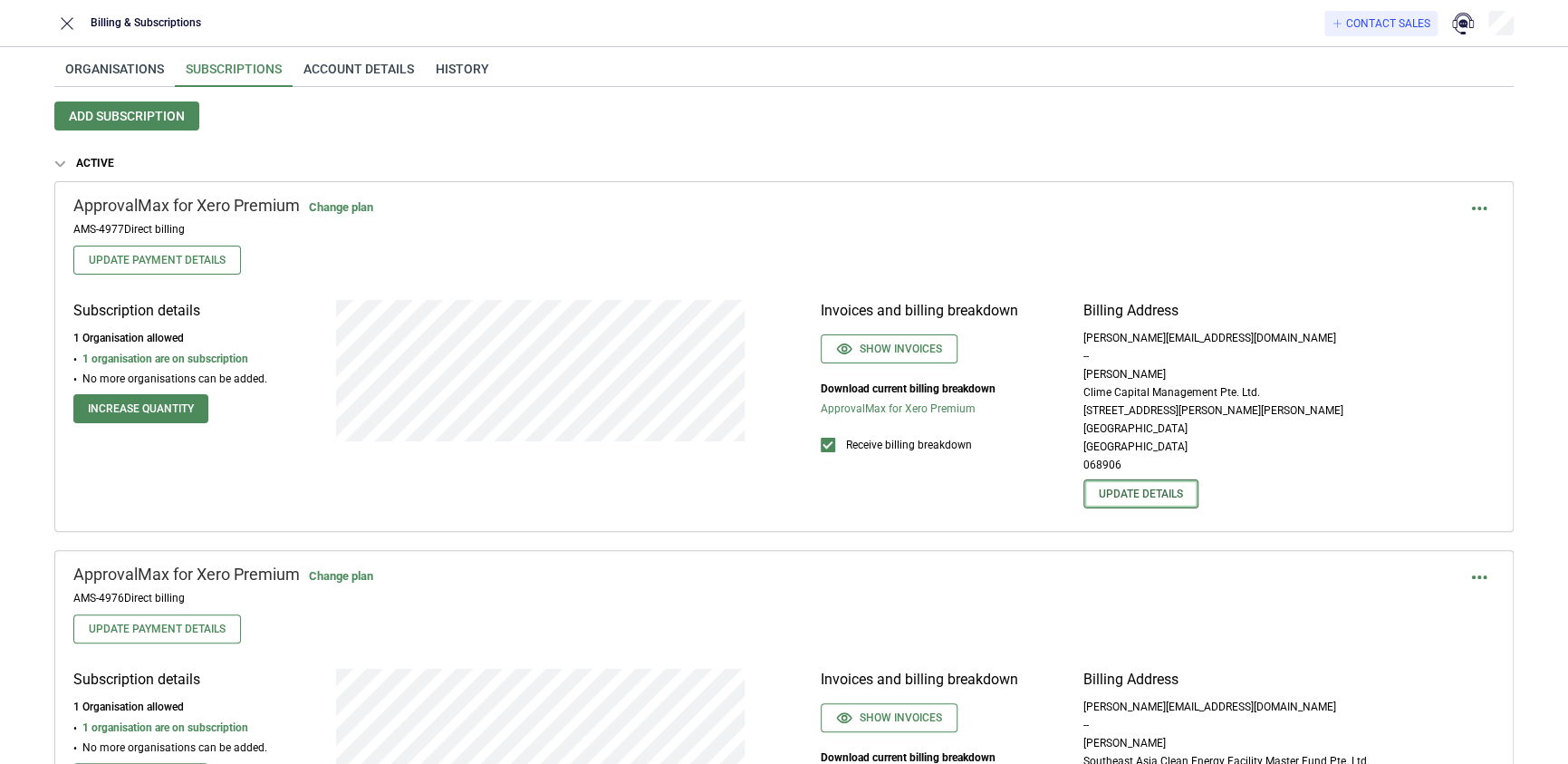 click on "Update details" at bounding box center (1140, 494) 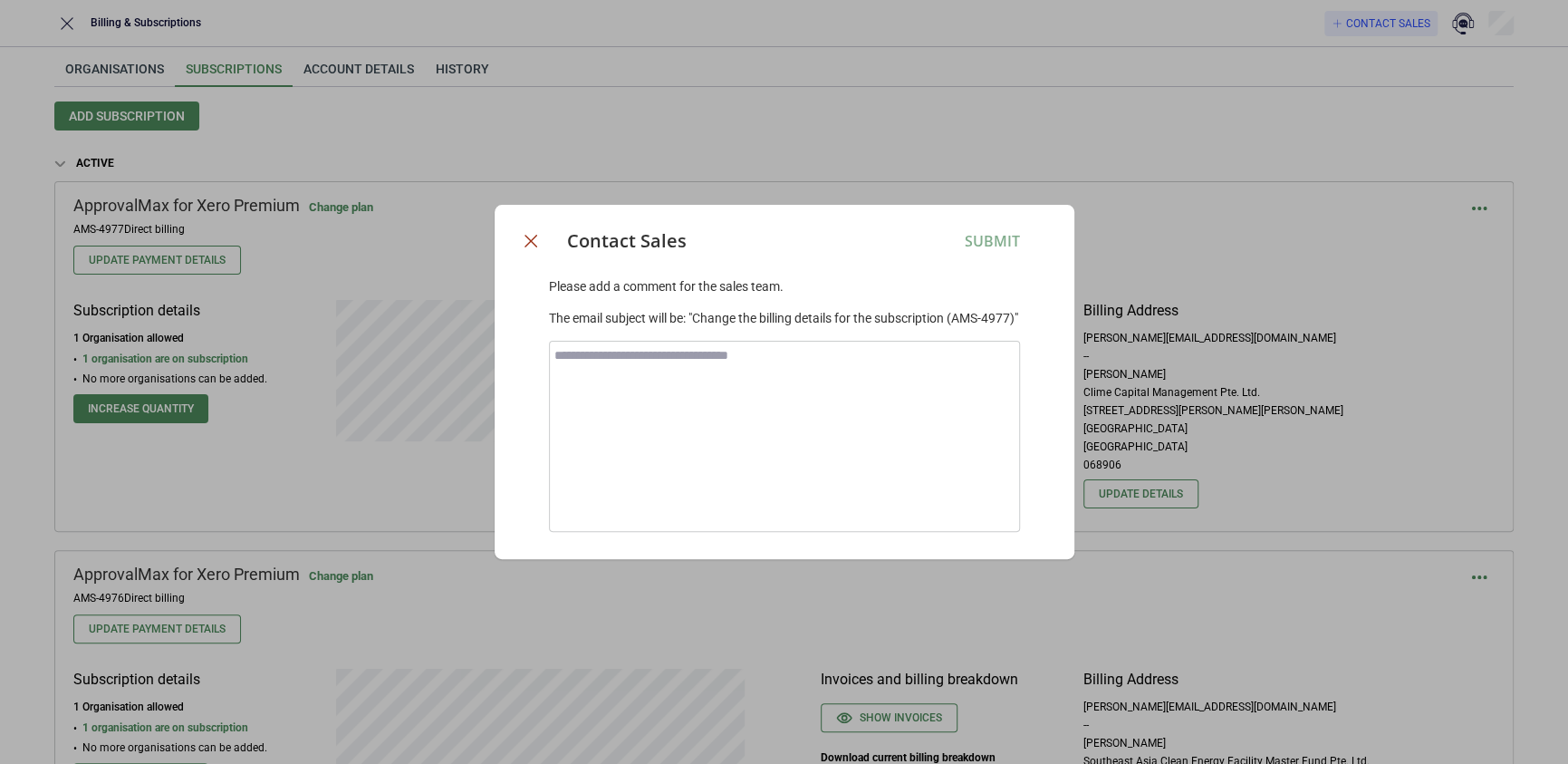 click 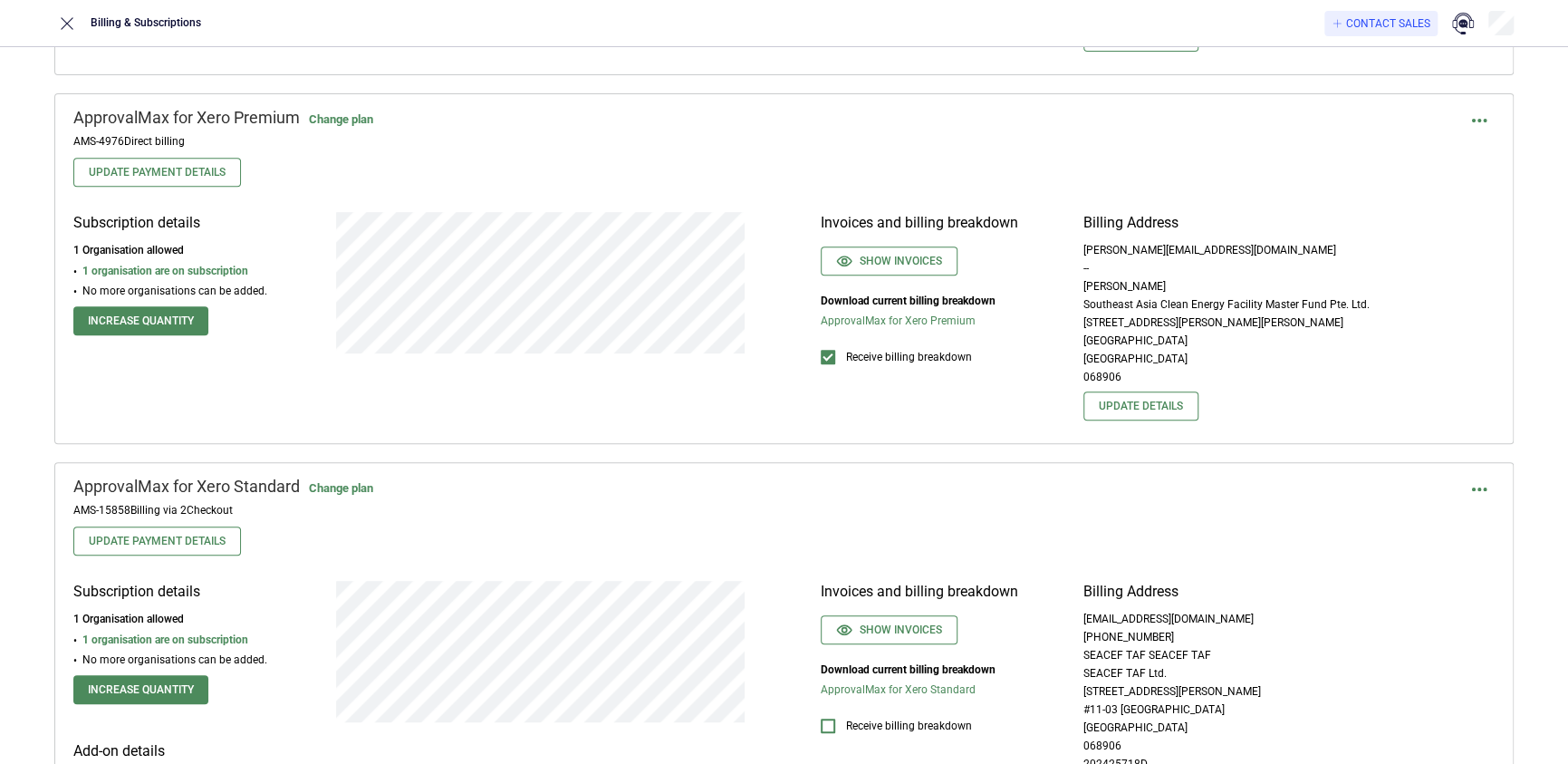 scroll, scrollTop: 473, scrollLeft: 0, axis: vertical 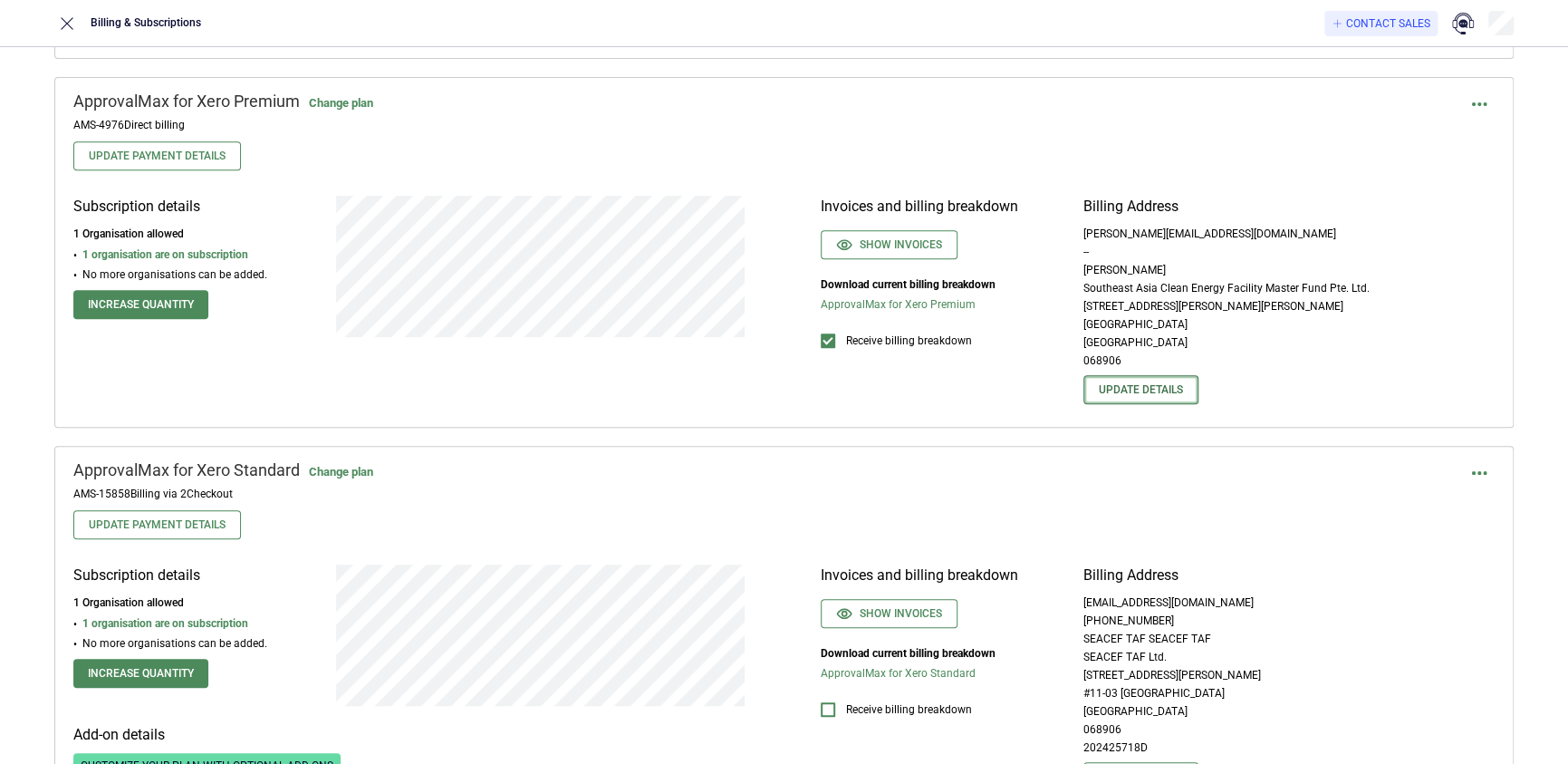 click on "Update details" at bounding box center [1140, 390] 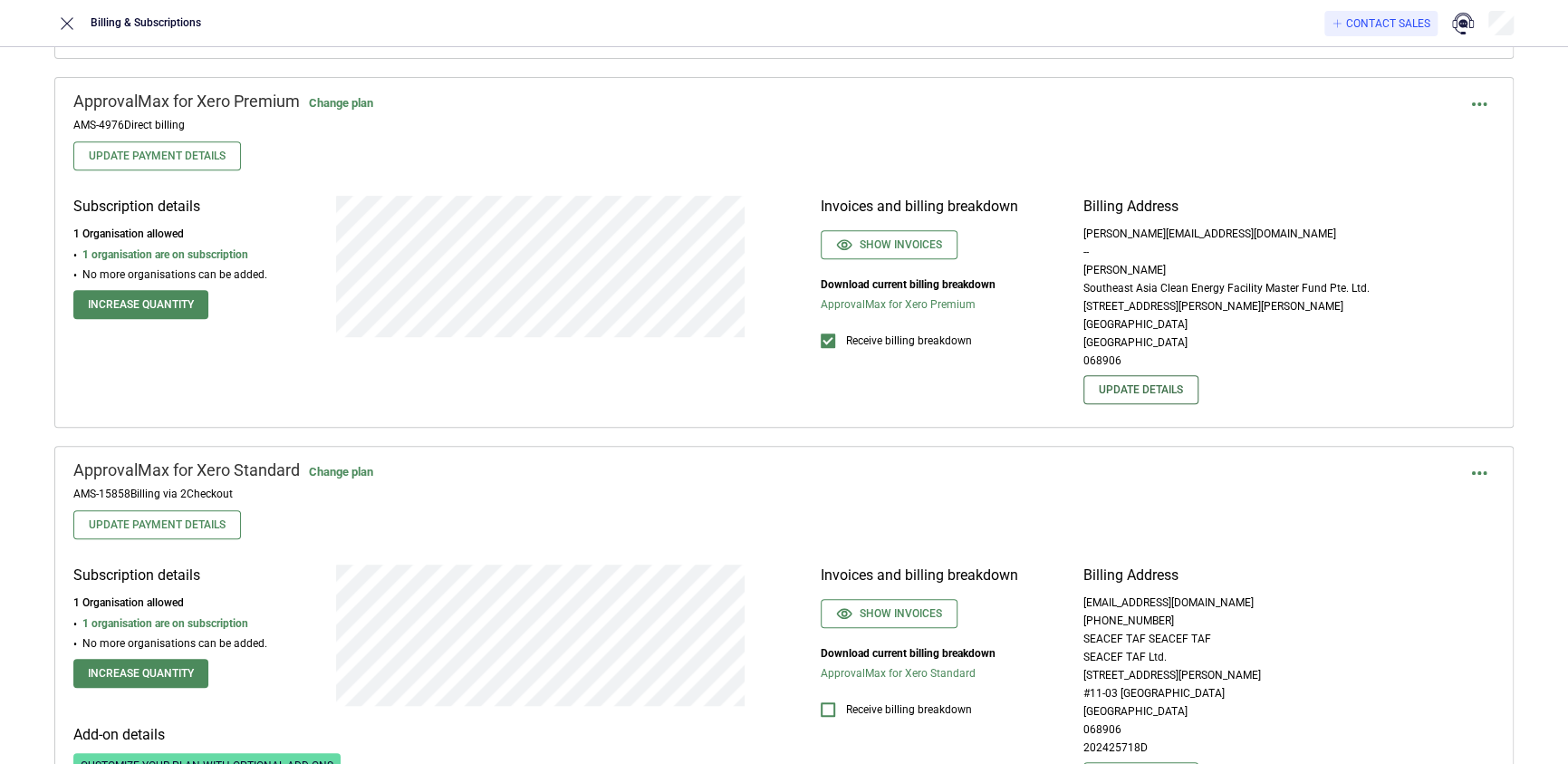 type on "*" 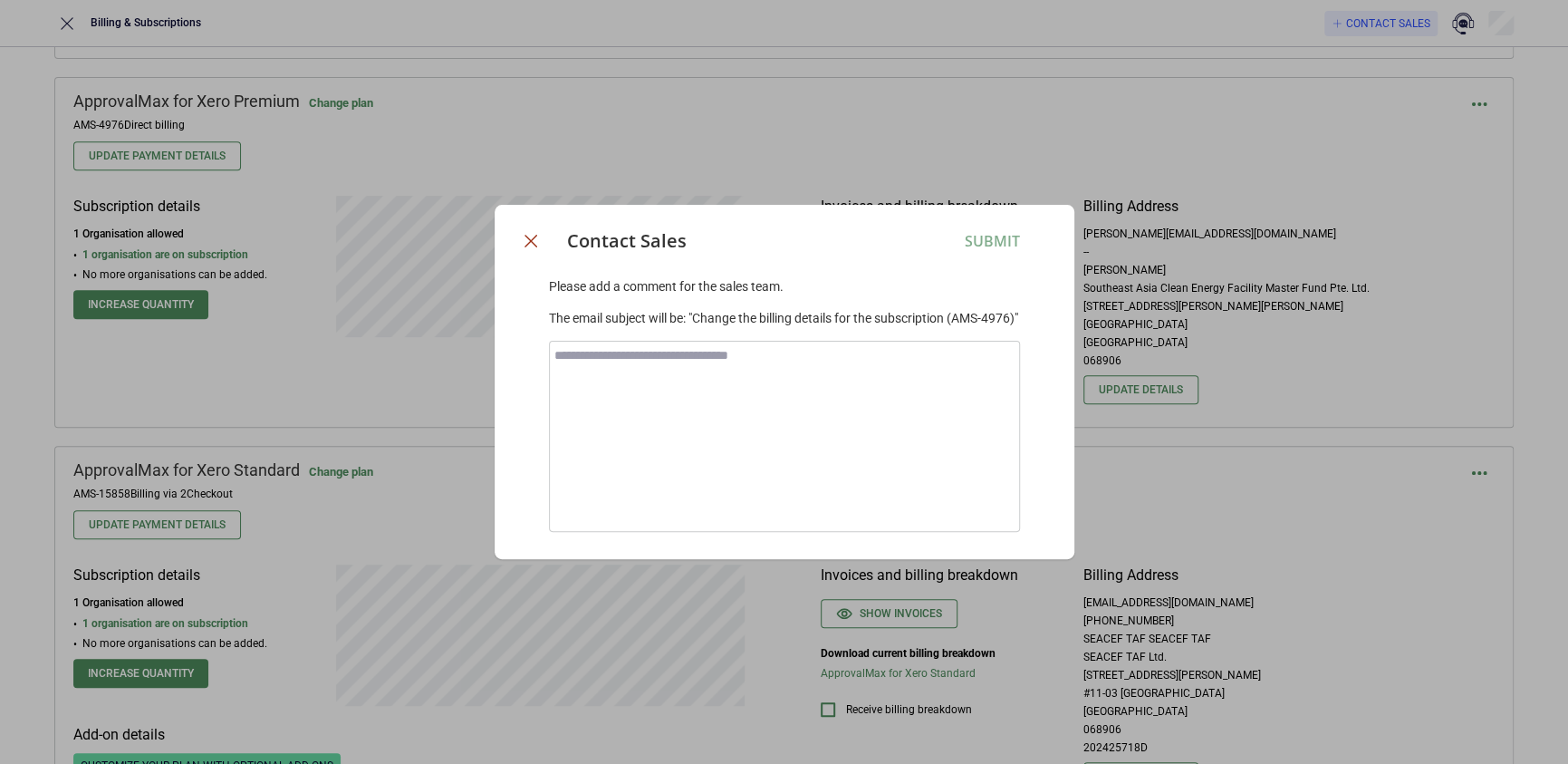 click 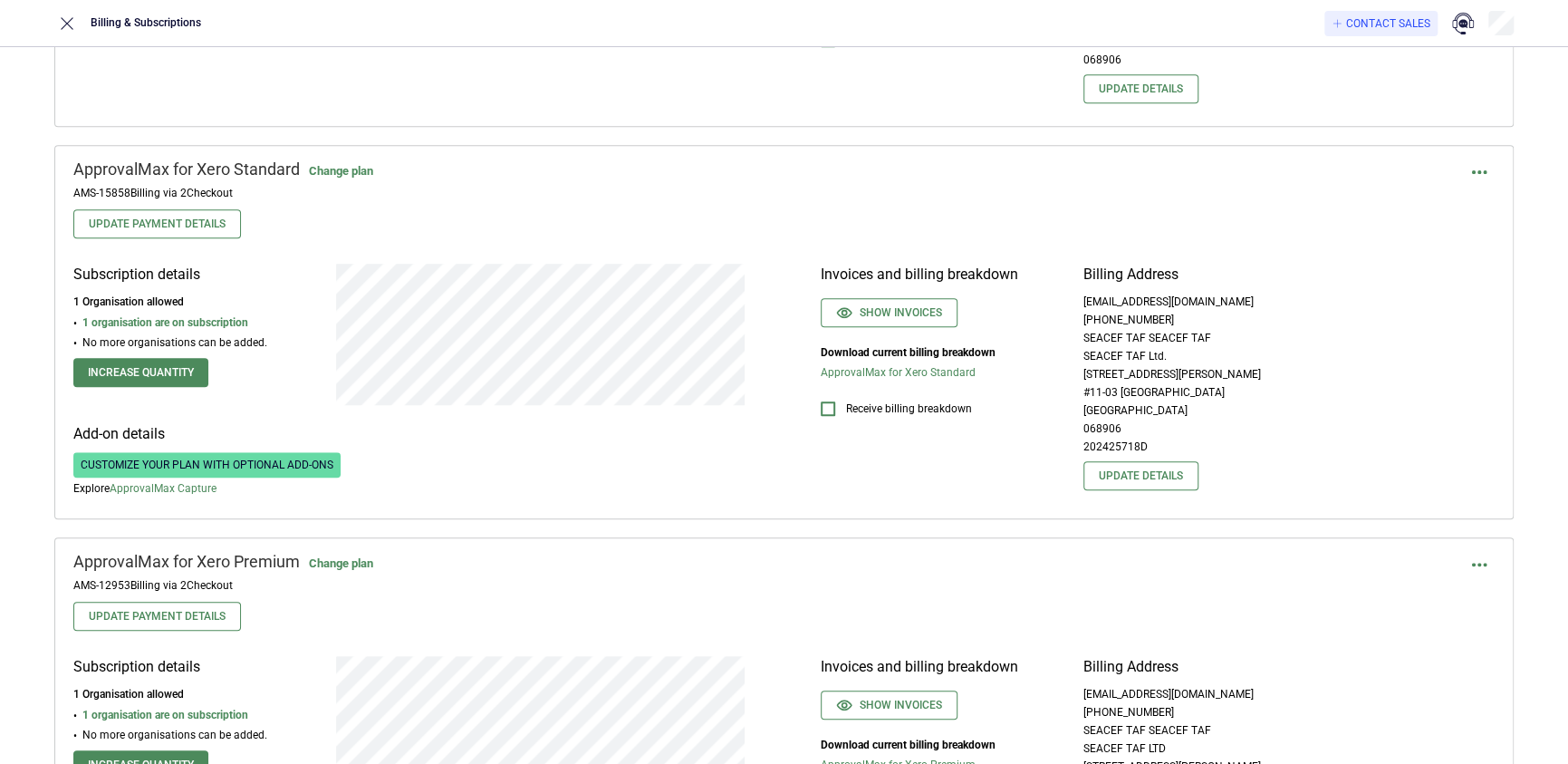 scroll, scrollTop: 881, scrollLeft: 0, axis: vertical 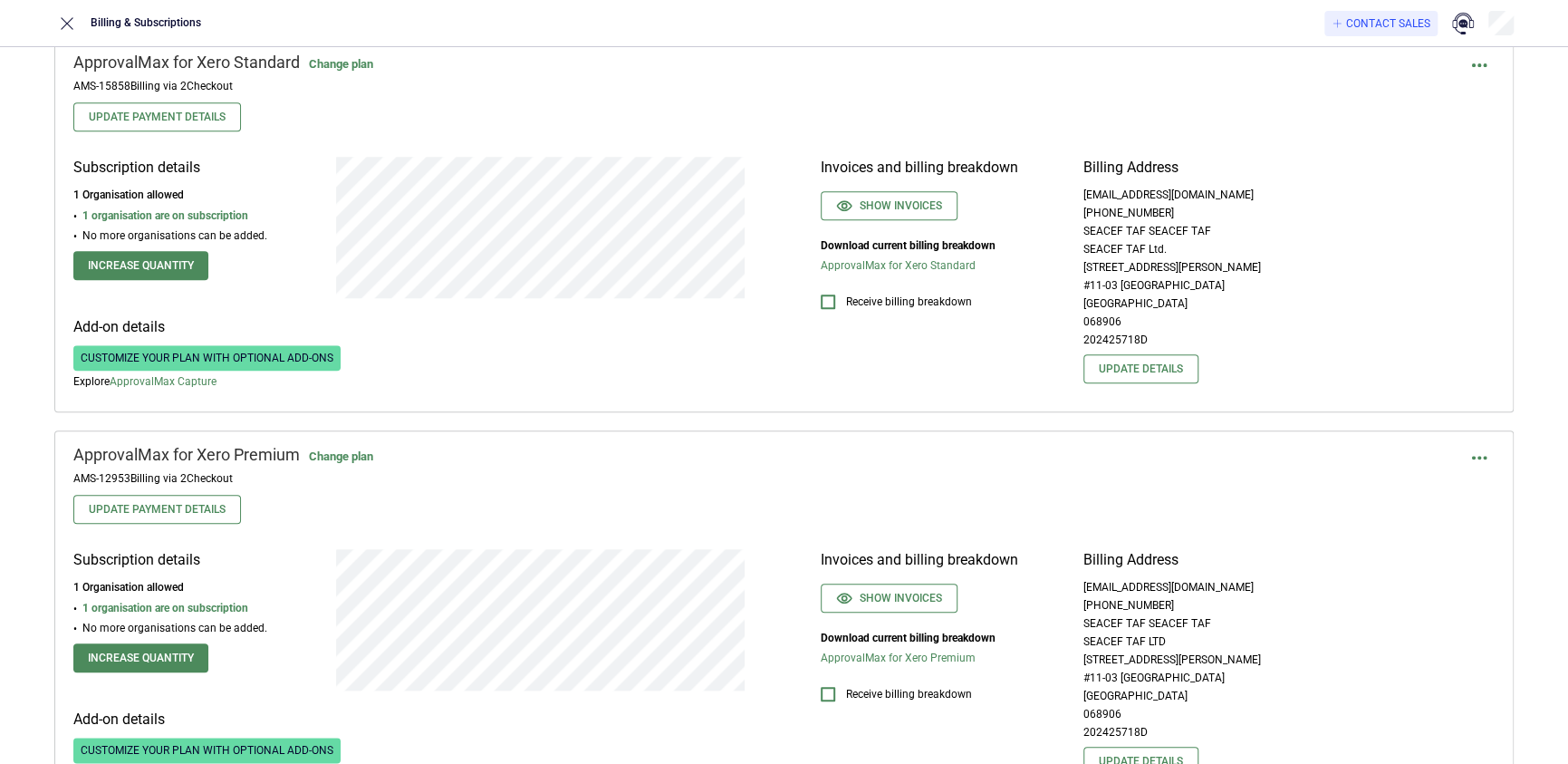 click on "Billing Address [EMAIL_ADDRESS][DOMAIN_NAME] [PHONE_NUMBER] SEACEF TAF SEACEF TAF SEACEF TAF Ltd. [STREET_ADDRESS][PERSON_NAME] 202425718D Update details" at bounding box center (1289, 273) 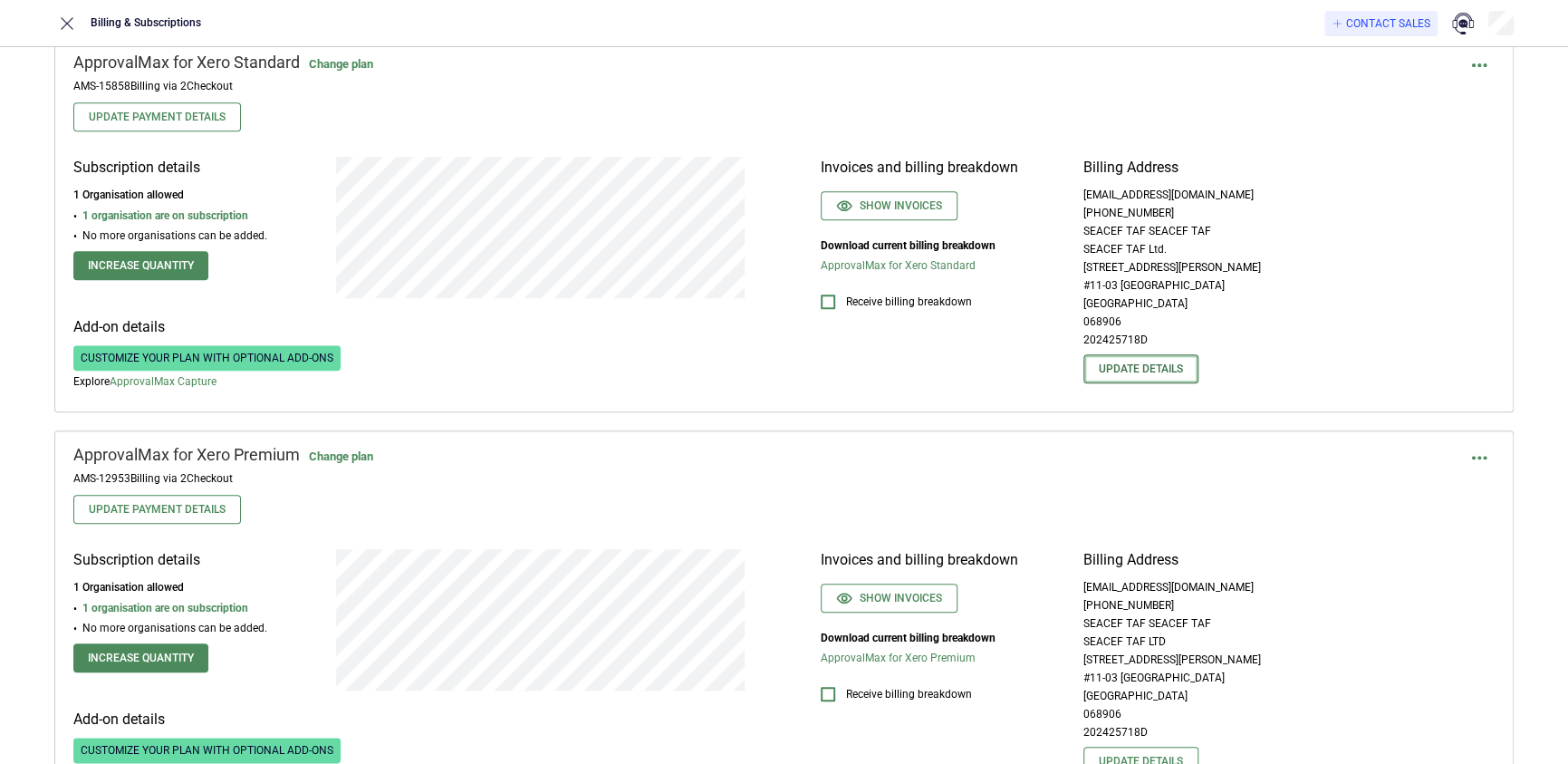click on "Update details" at bounding box center [1140, 369] 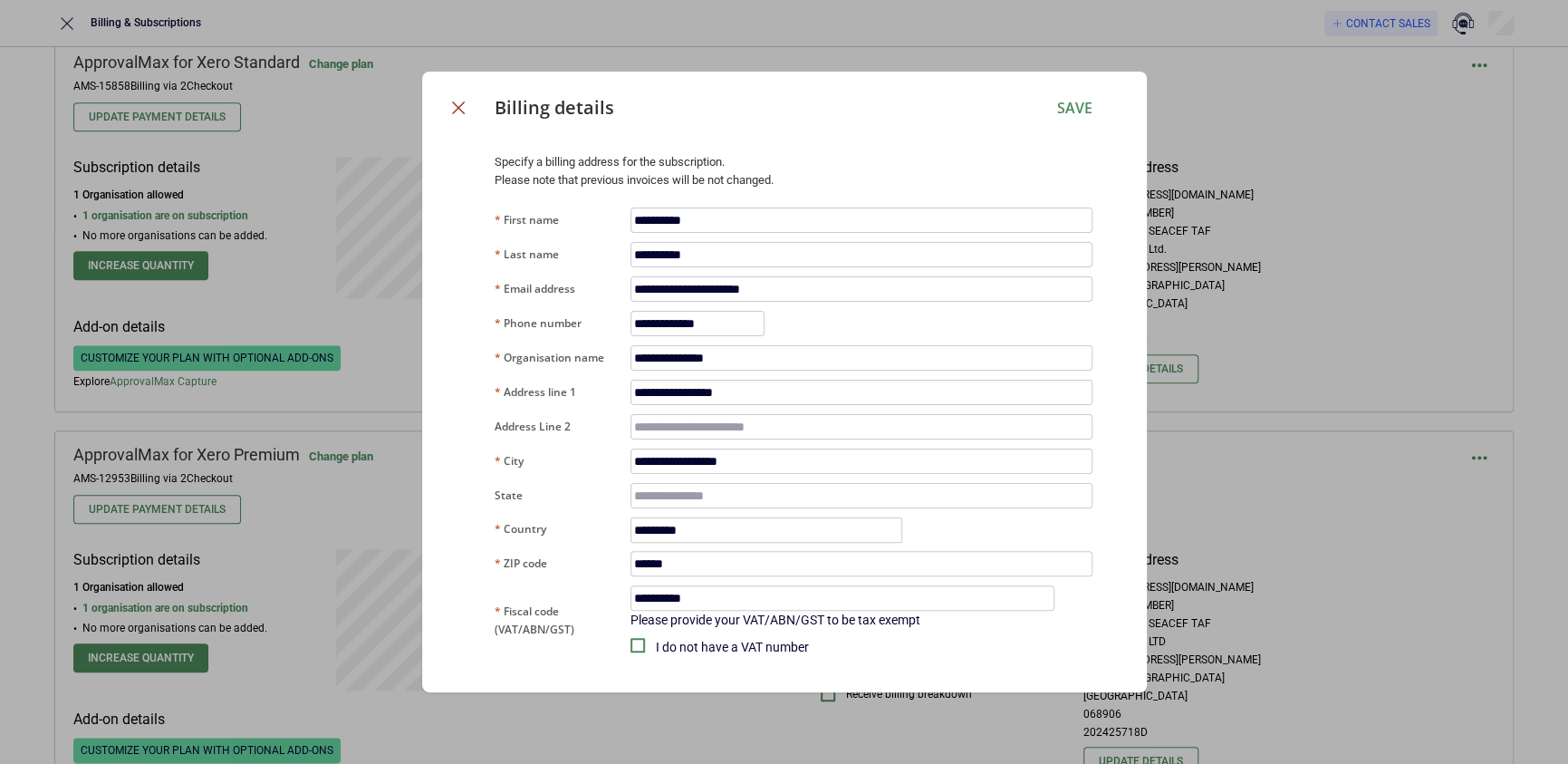 click 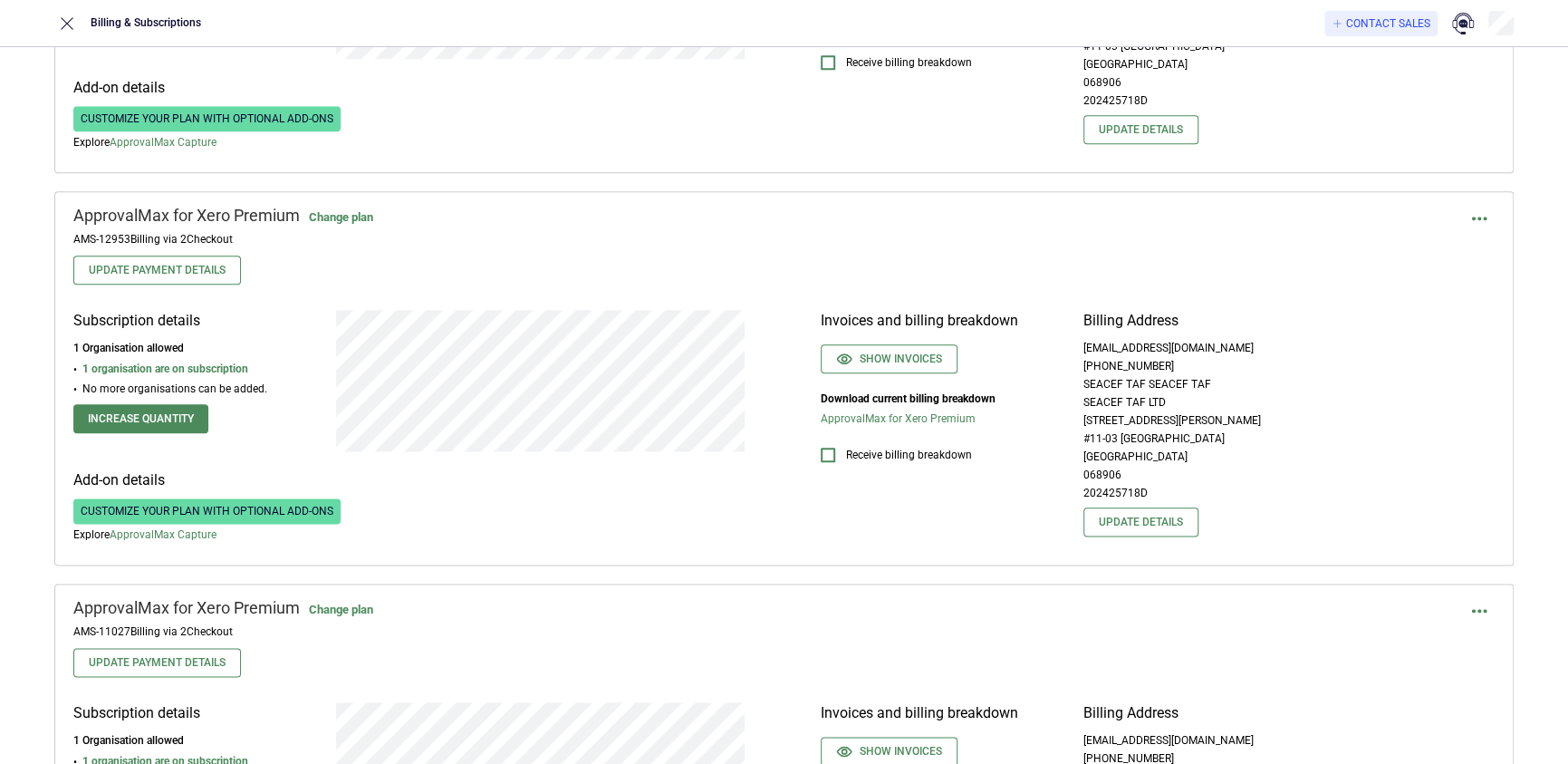scroll, scrollTop: 1211, scrollLeft: 0, axis: vertical 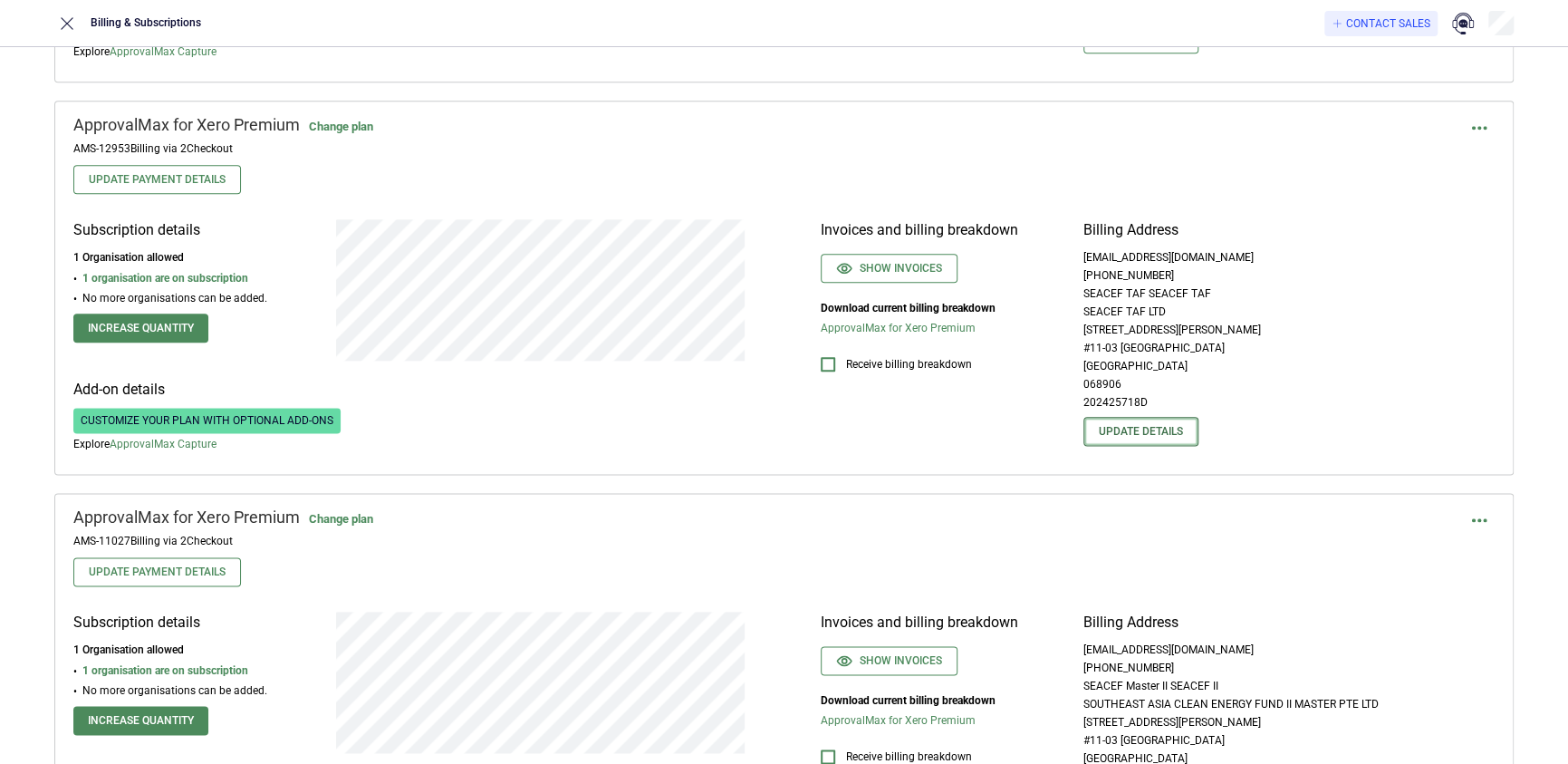 click on "Update details" at bounding box center [1140, 431] 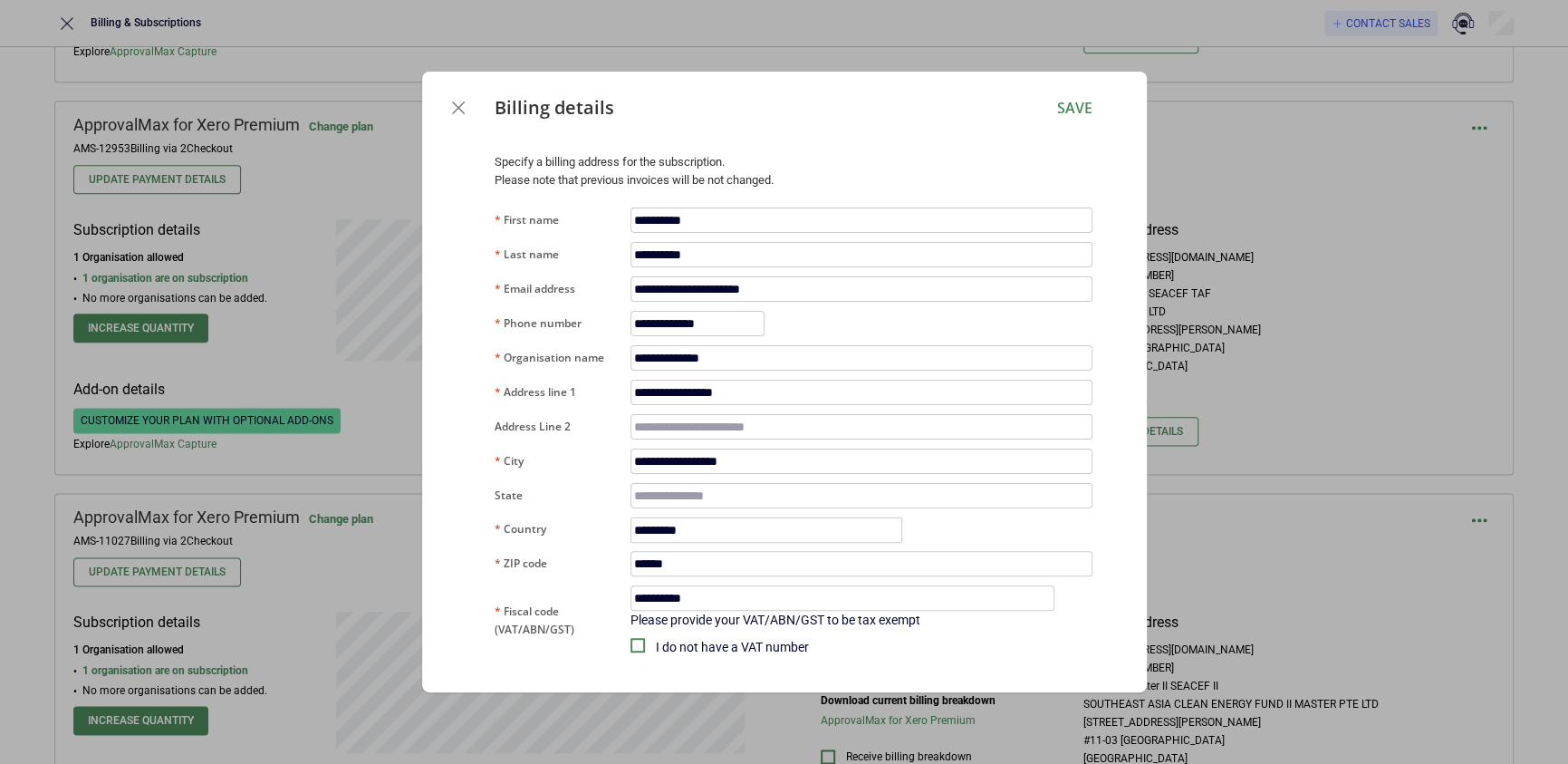 drag, startPoint x: 454, startPoint y: 109, endPoint x: 558, endPoint y: 116, distance: 104.23531 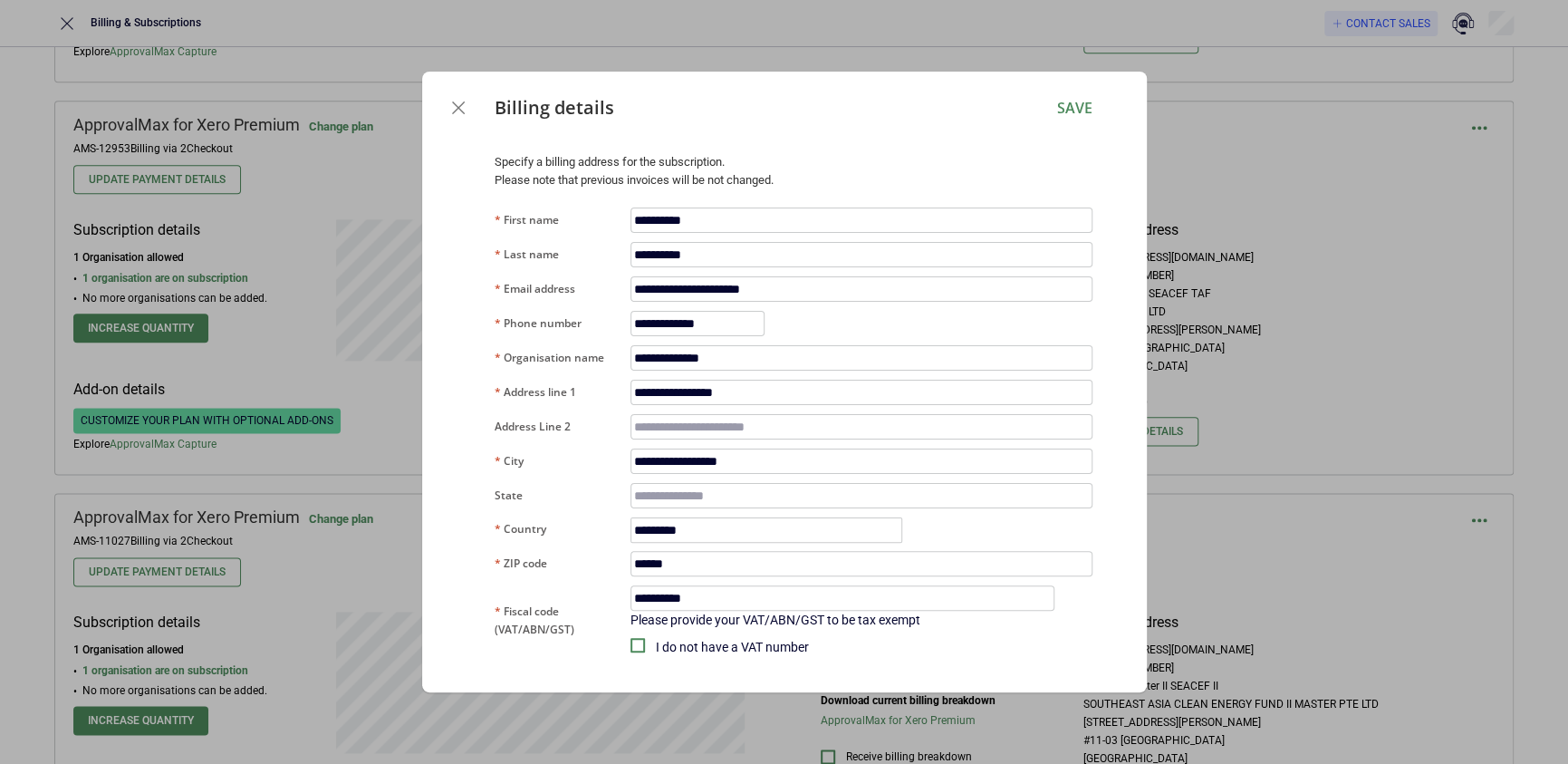 click 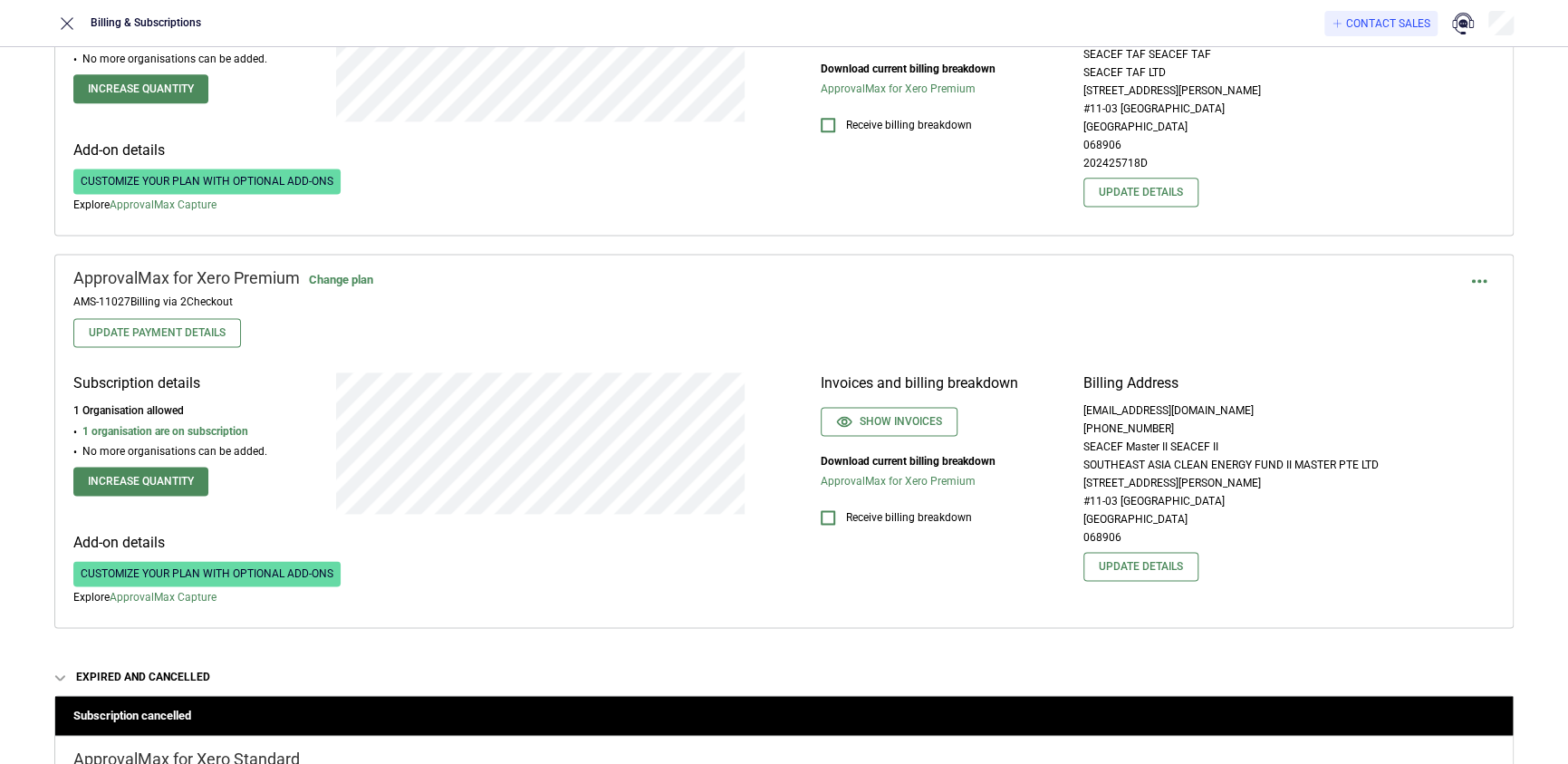 scroll, scrollTop: 1456, scrollLeft: 0, axis: vertical 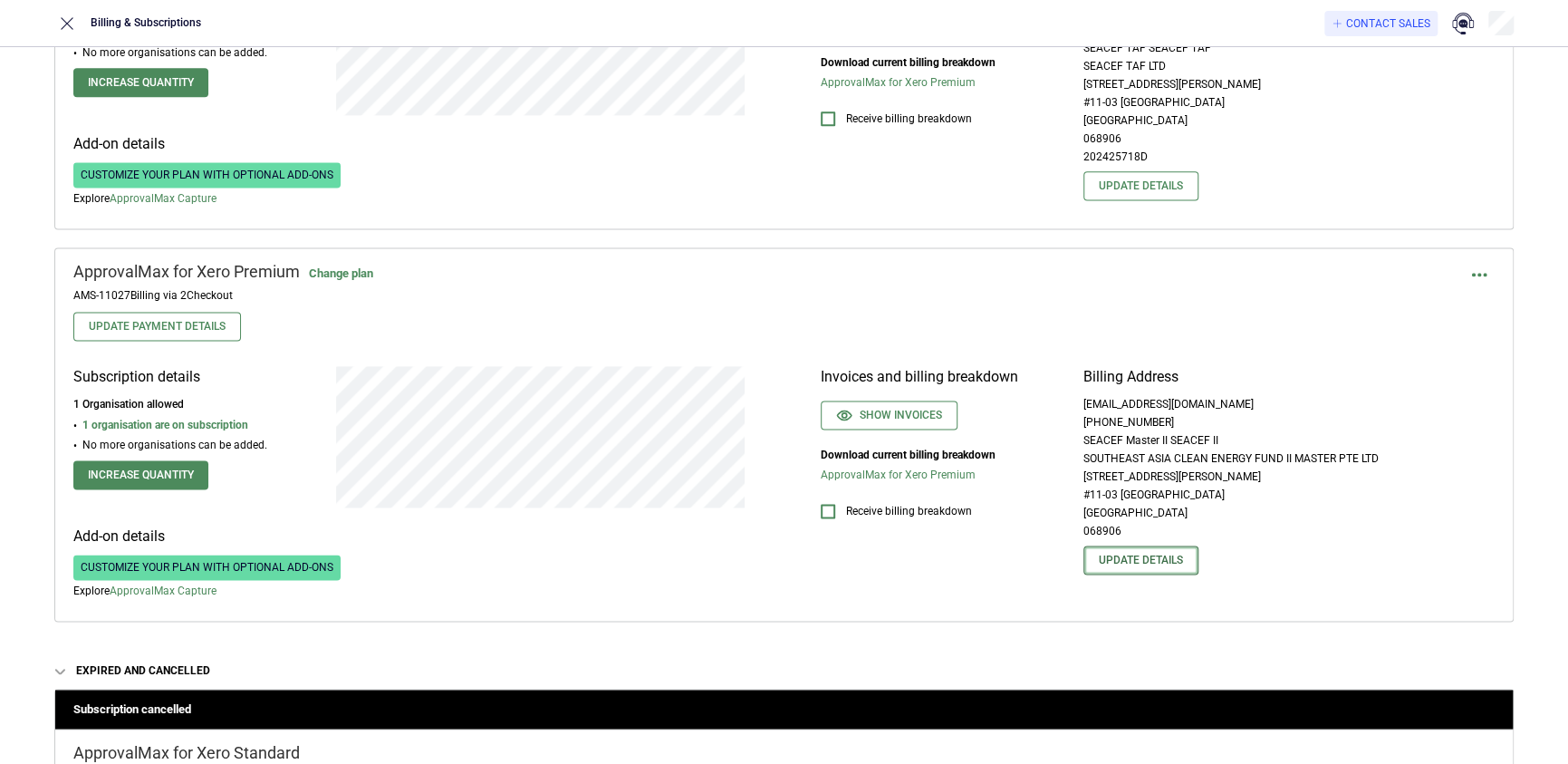 click on "Update details" at bounding box center [1140, 560] 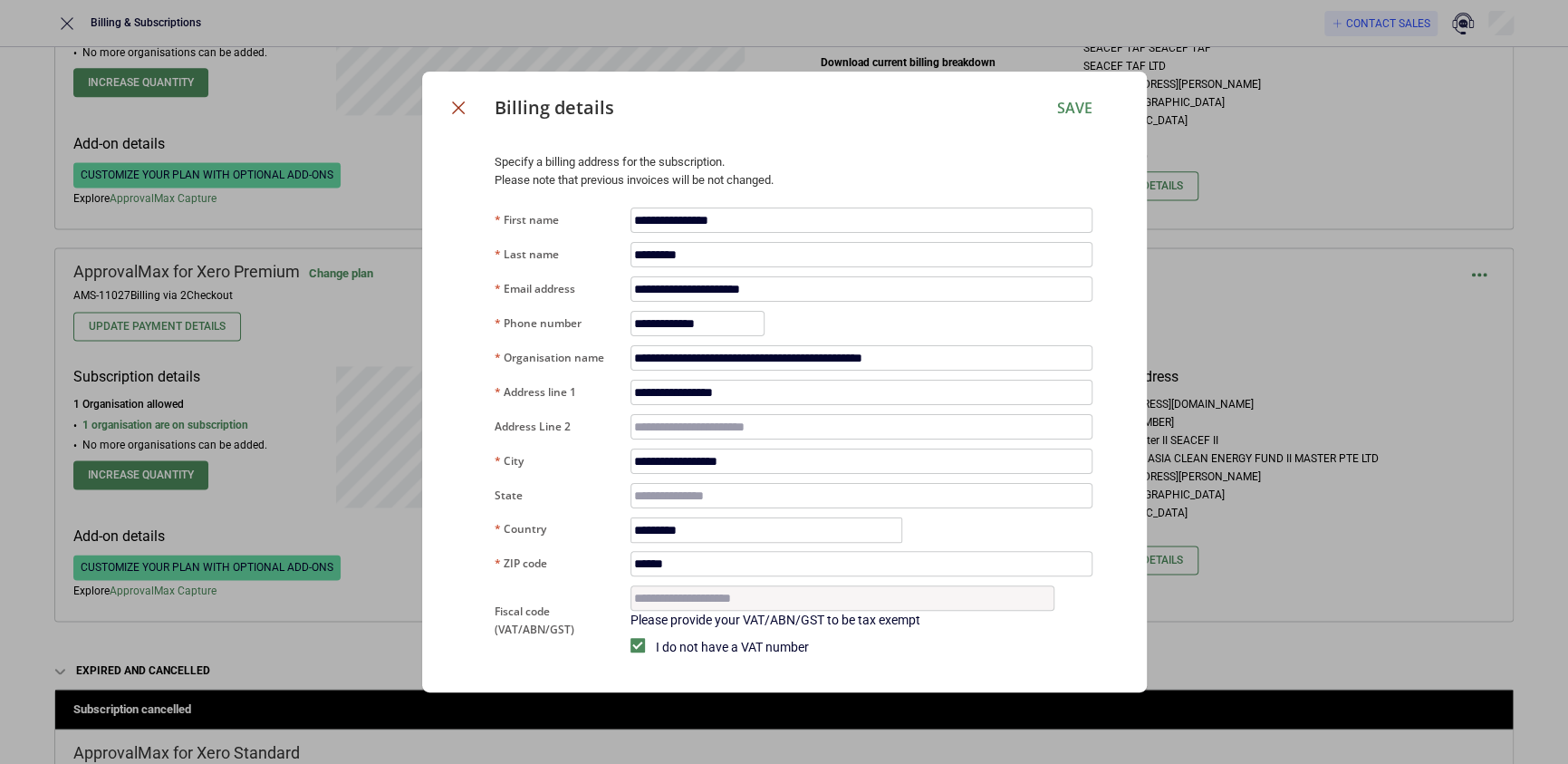 click 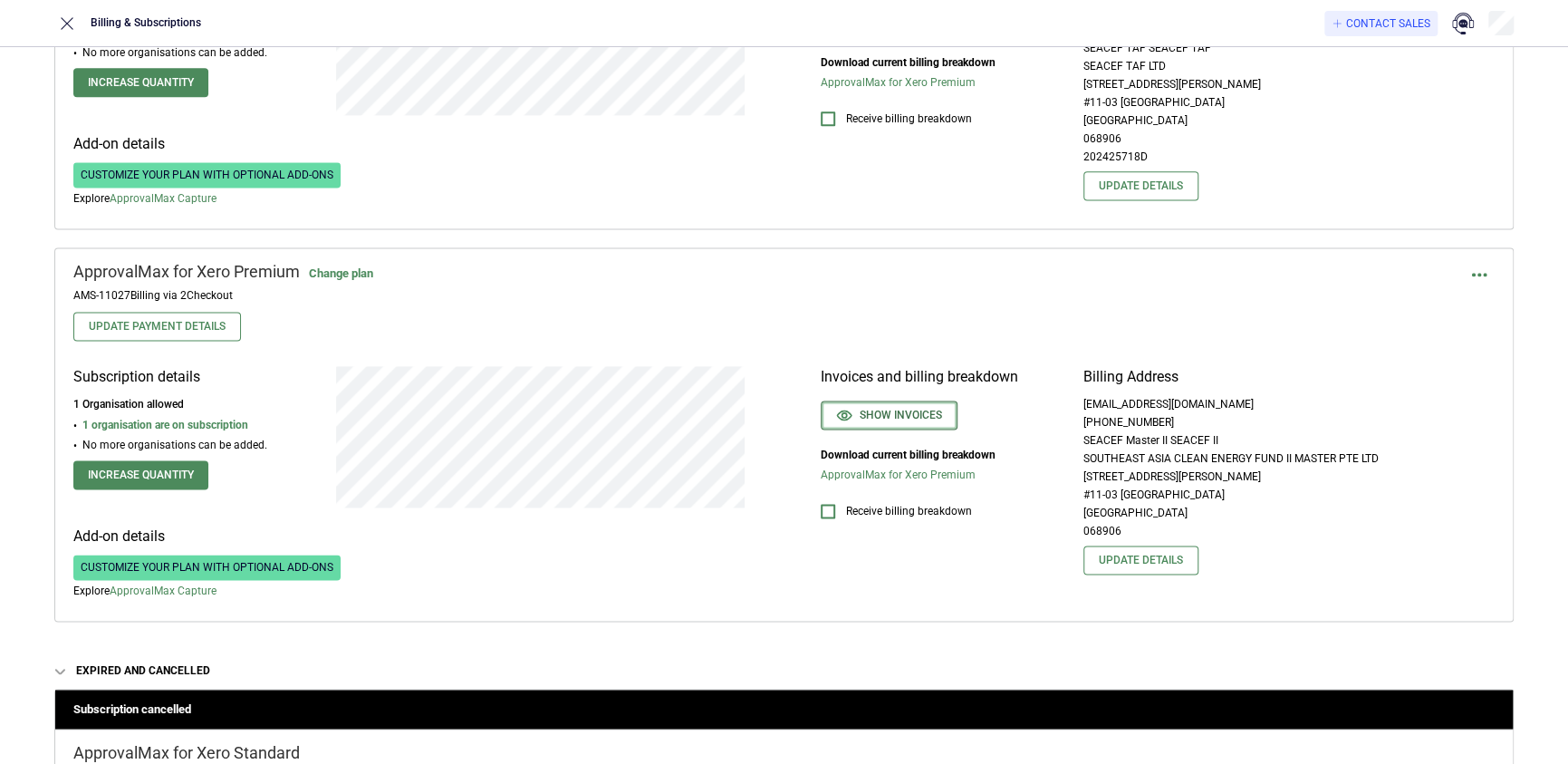 click on "Show invoices" at bounding box center [889, 415] 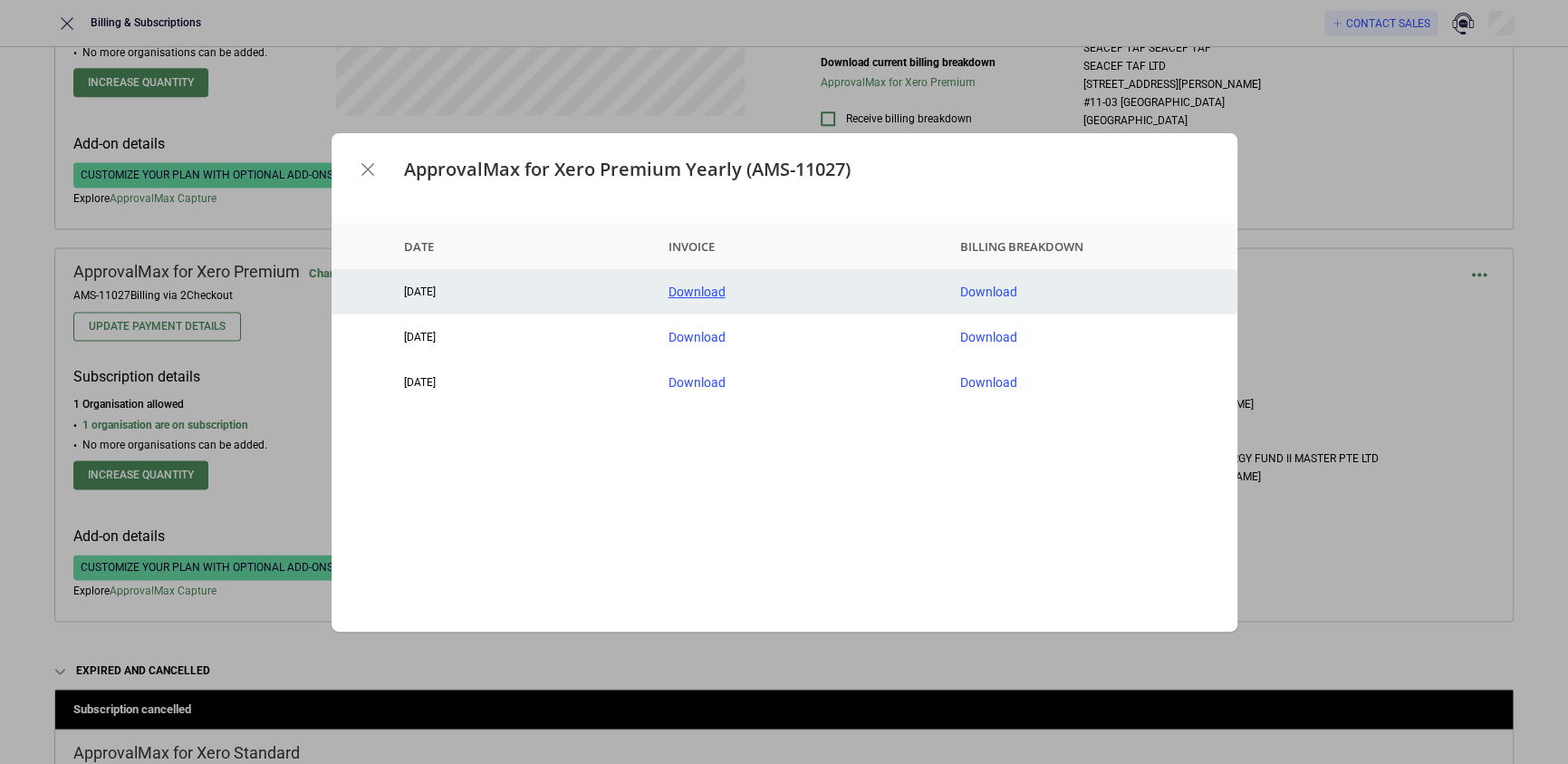 click on "Download" at bounding box center (800, 292) 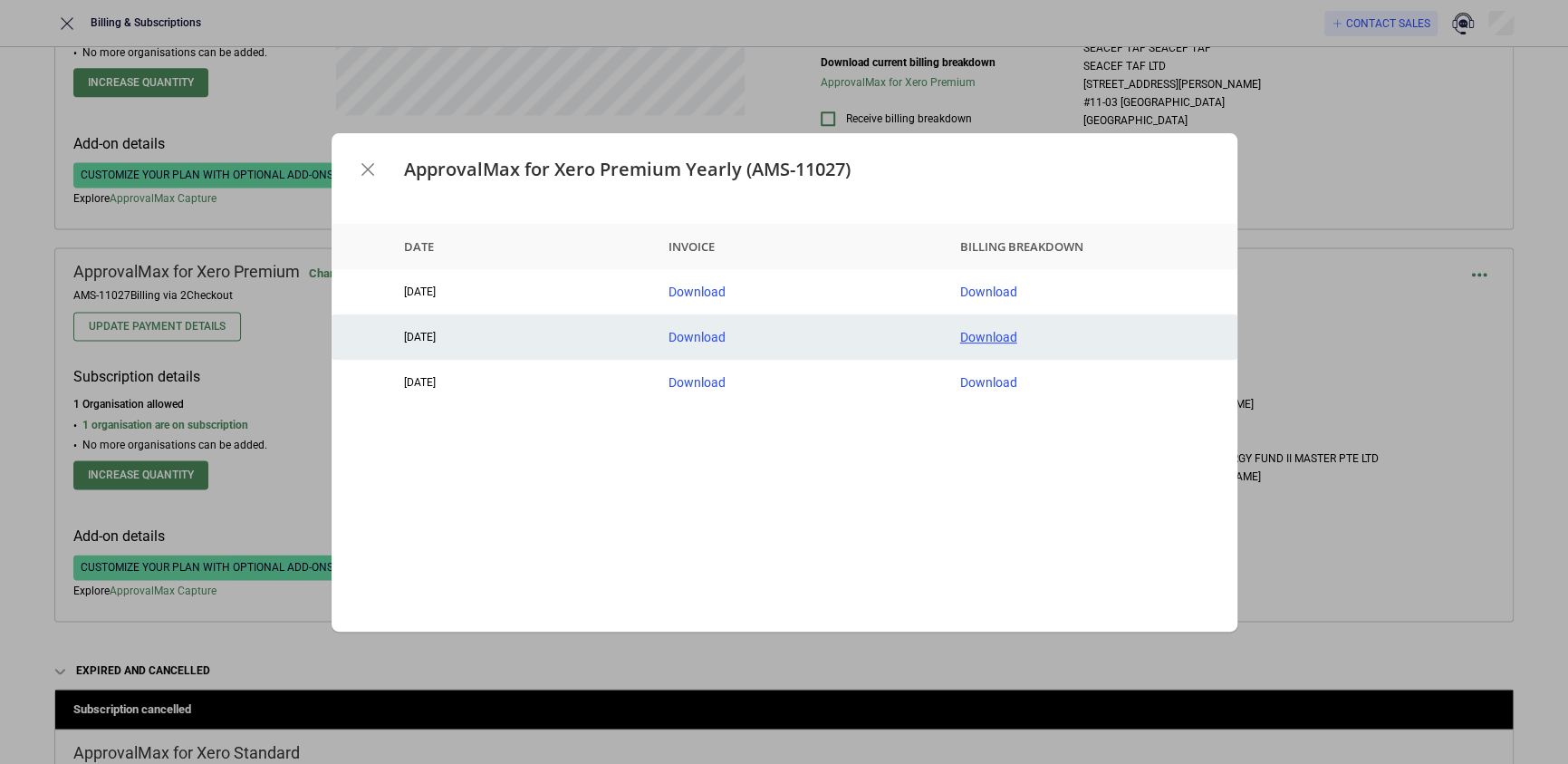 click on "Download" at bounding box center (1092, 337) 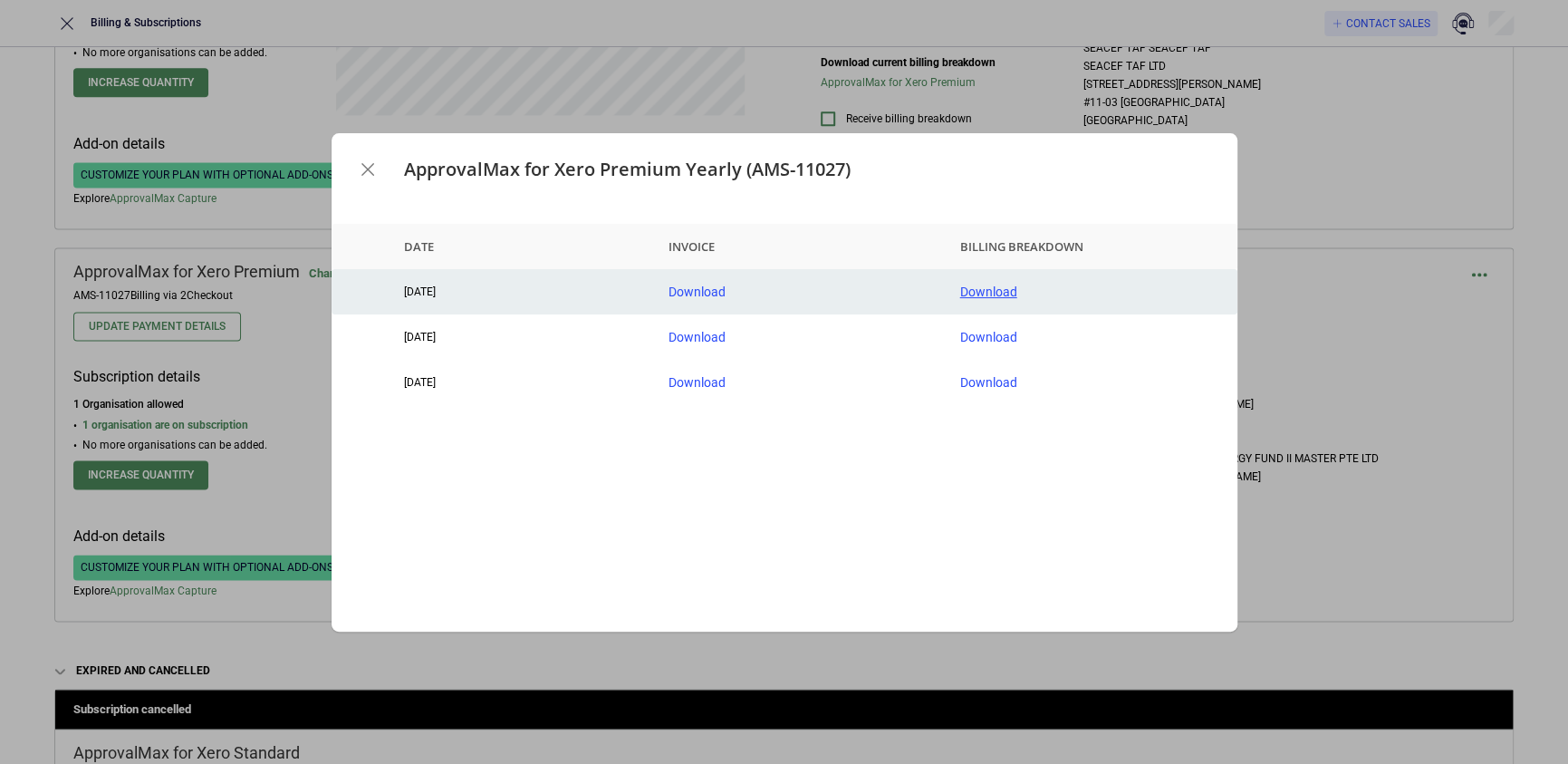 click on "Download" at bounding box center (1092, 292) 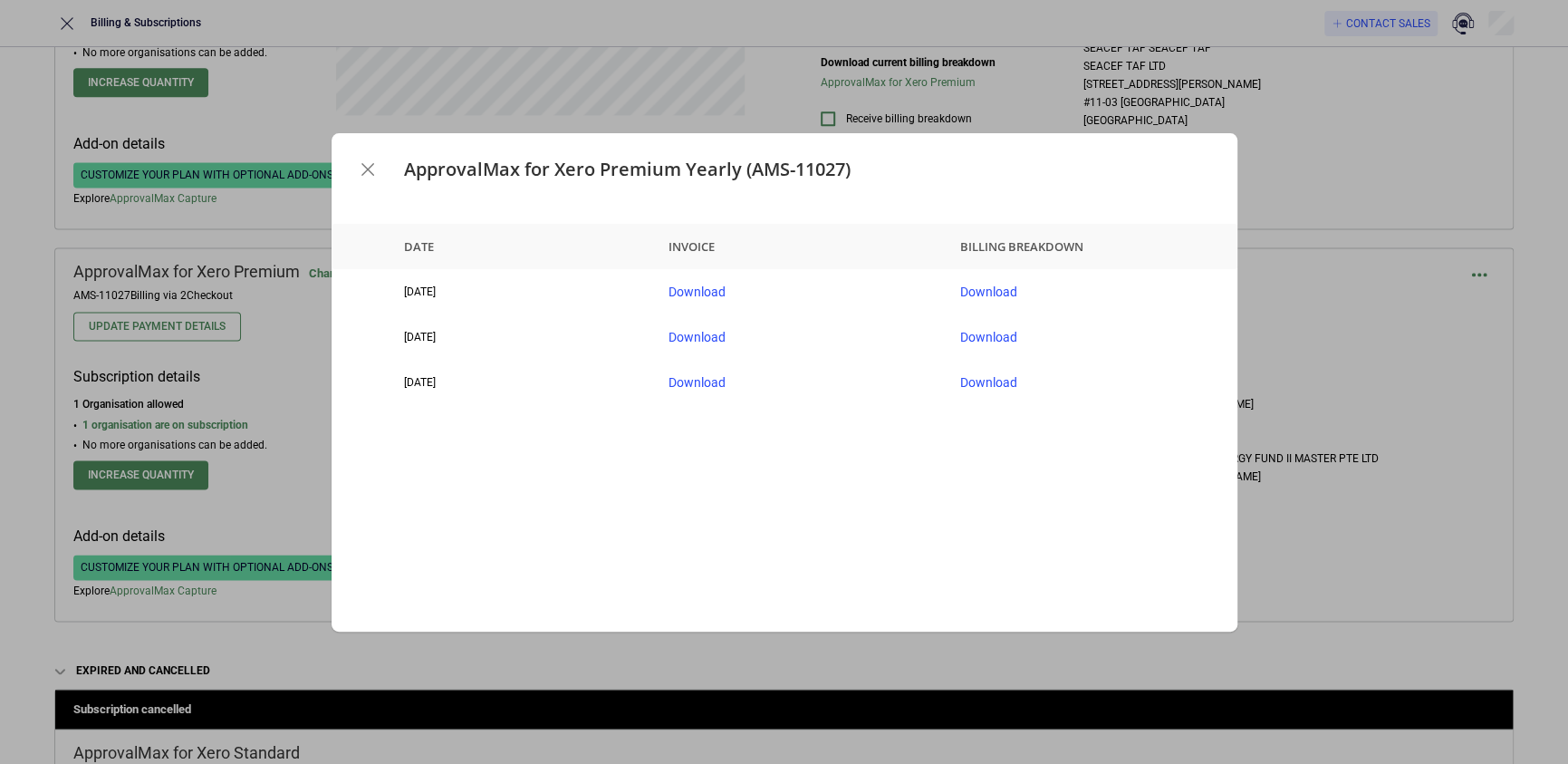 click on "ApprovalMax for Xero Premium Yearly (AMS-11027) Date Invoice Billing breakdown [DATE] Download Download [DATE] Download Download [DATE] Download Download" at bounding box center [784, 382] 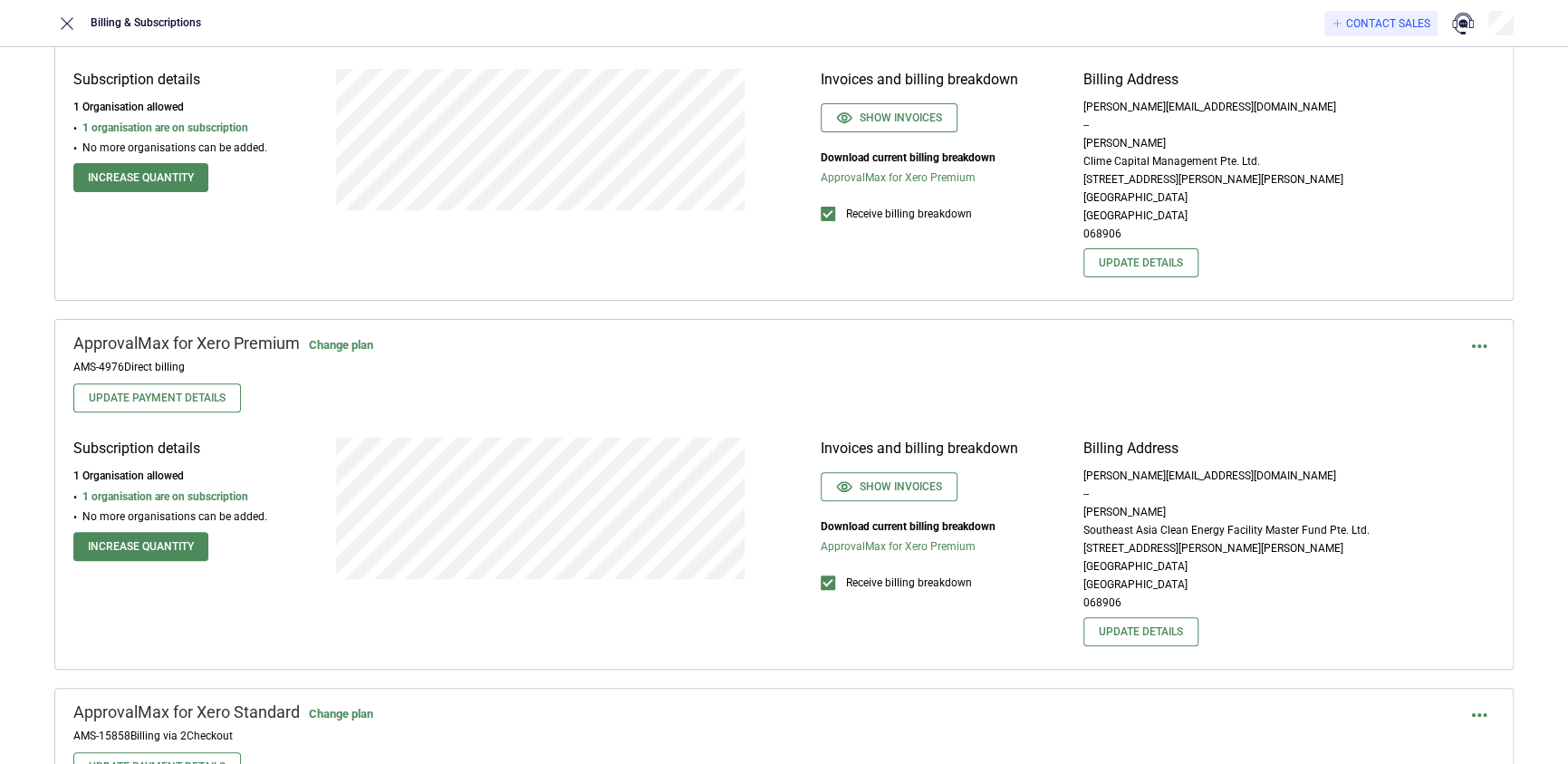 scroll, scrollTop: 0, scrollLeft: 0, axis: both 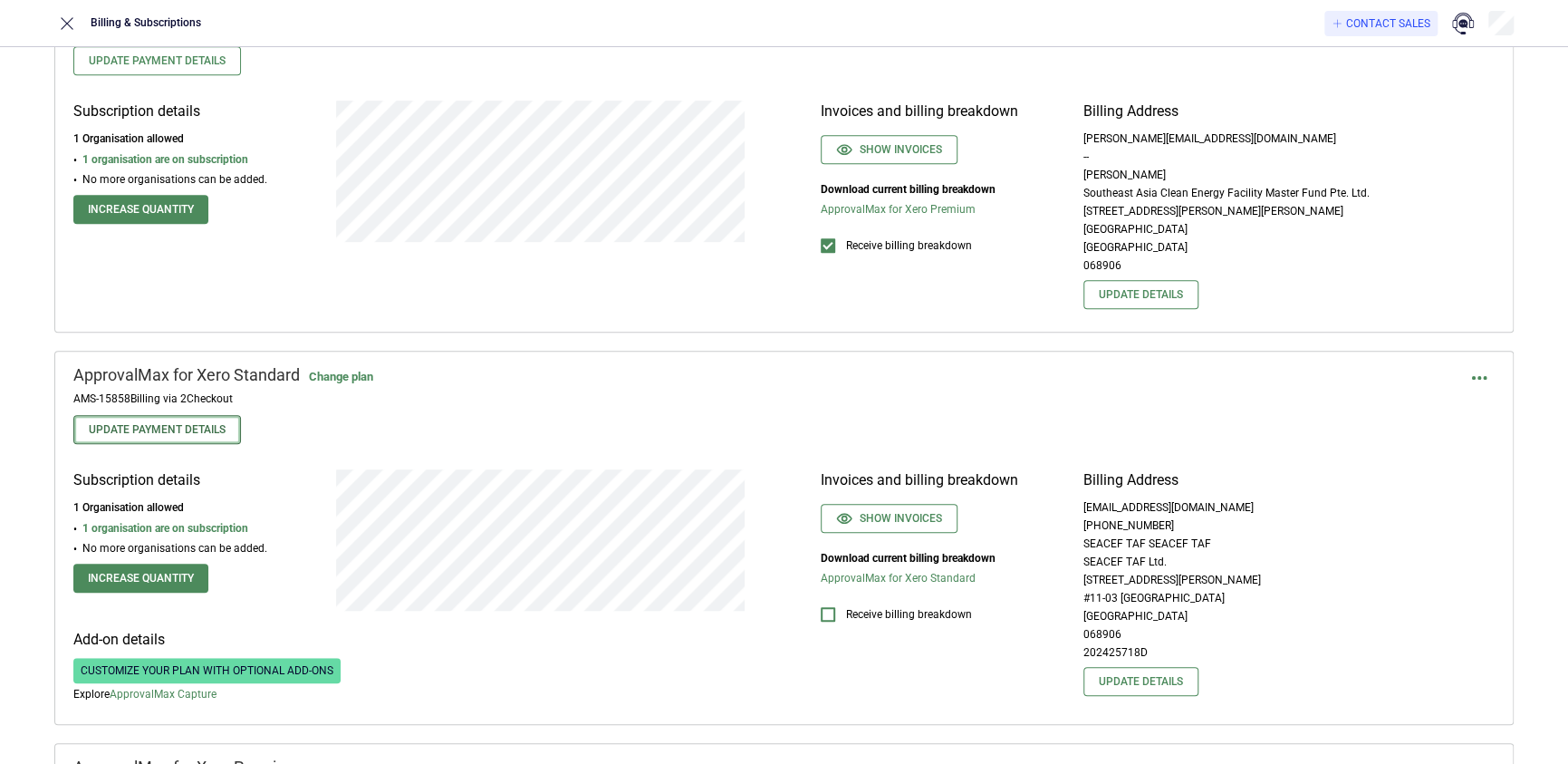 click on "Update Payment Details" at bounding box center [157, 430] 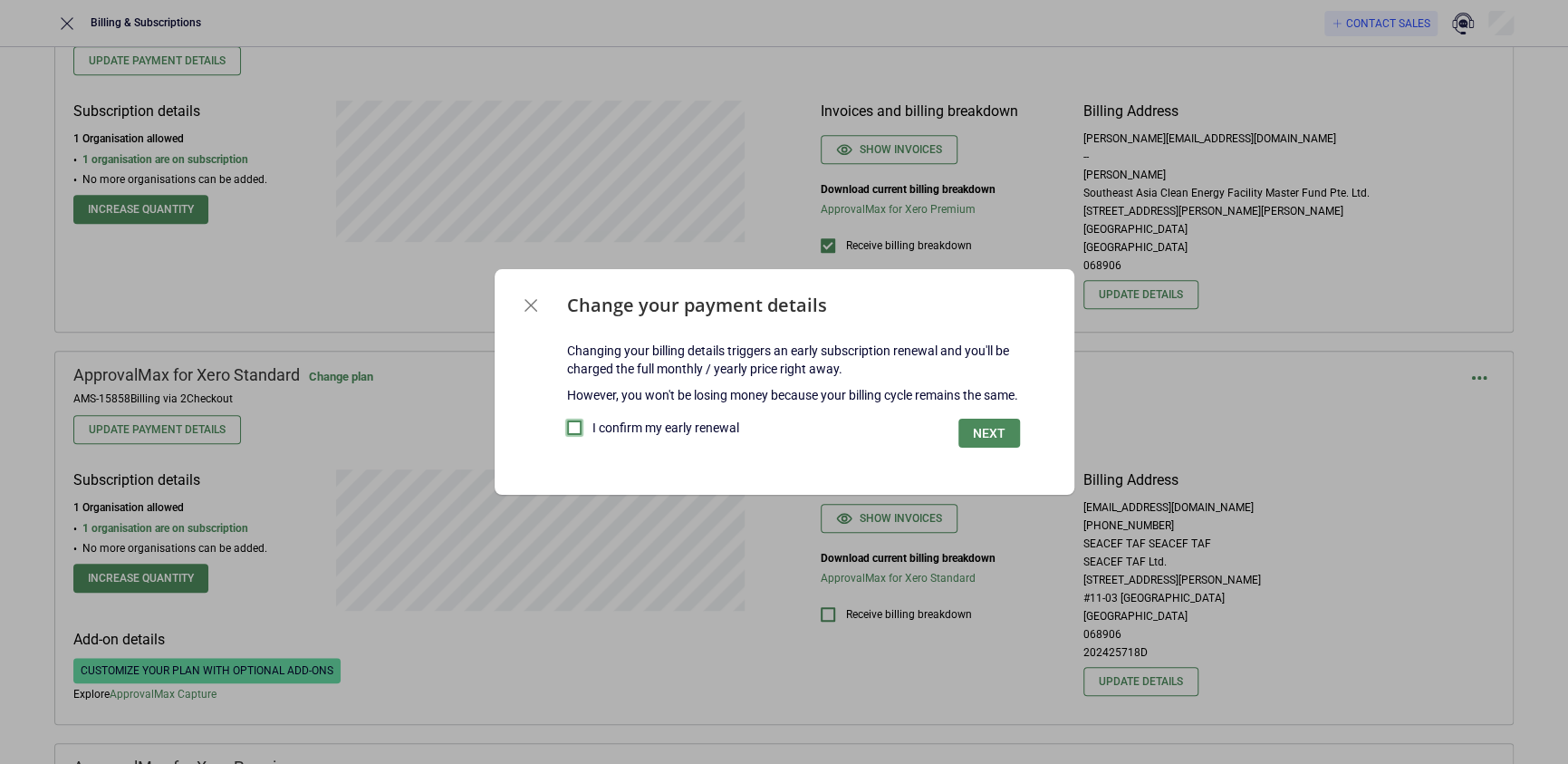 click at bounding box center (574, 428) 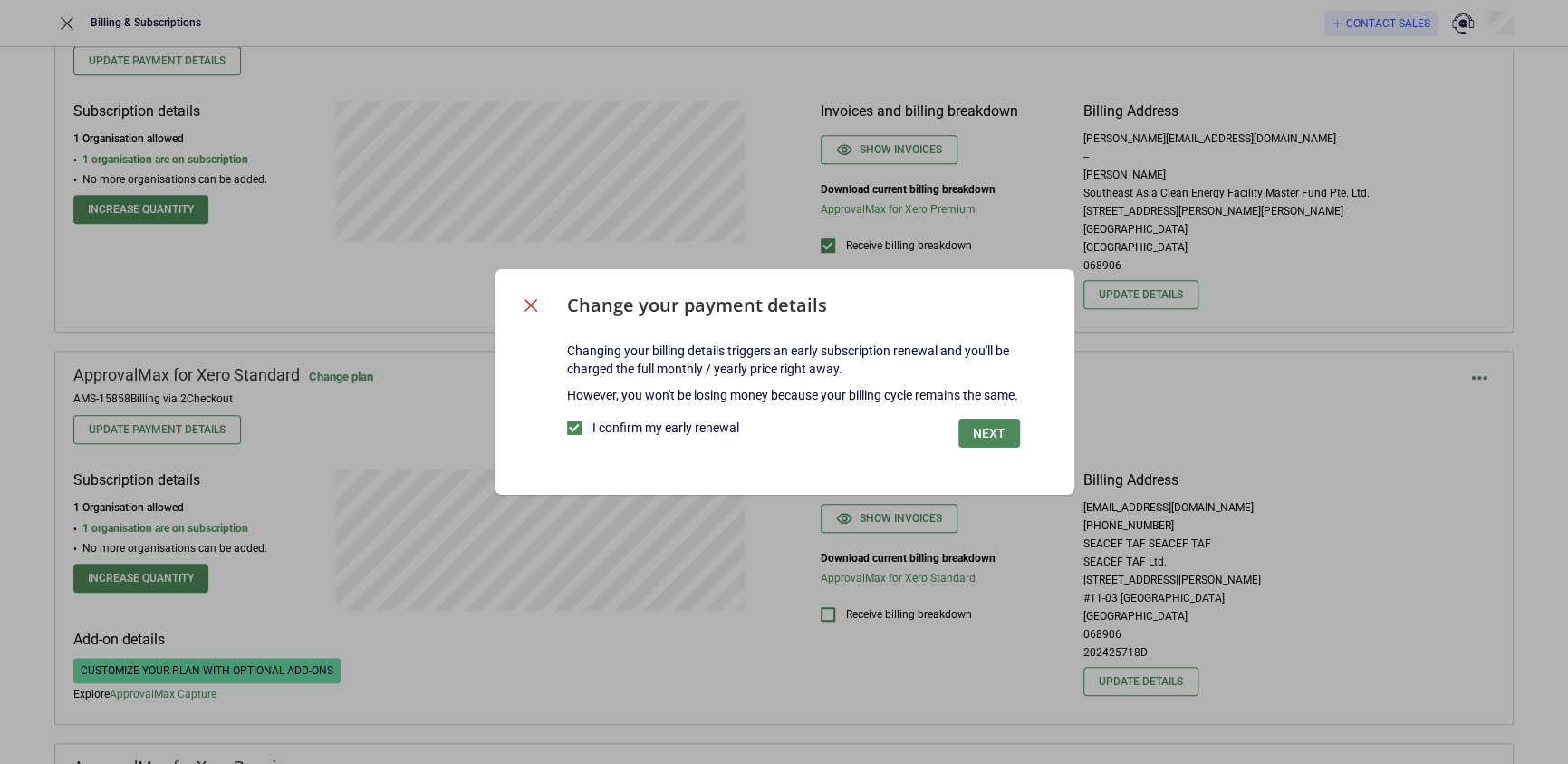 click 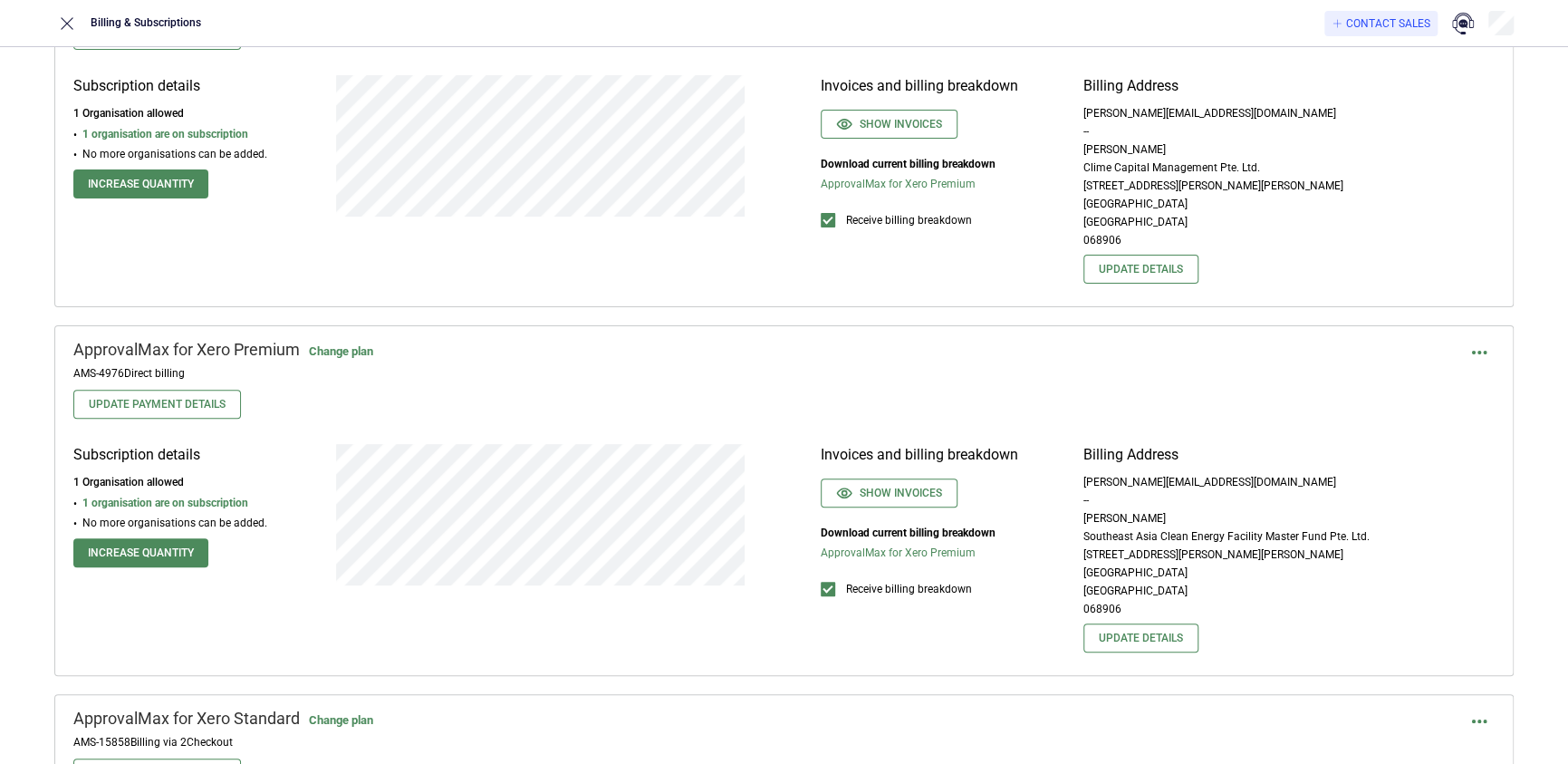 scroll, scrollTop: 212, scrollLeft: 0, axis: vertical 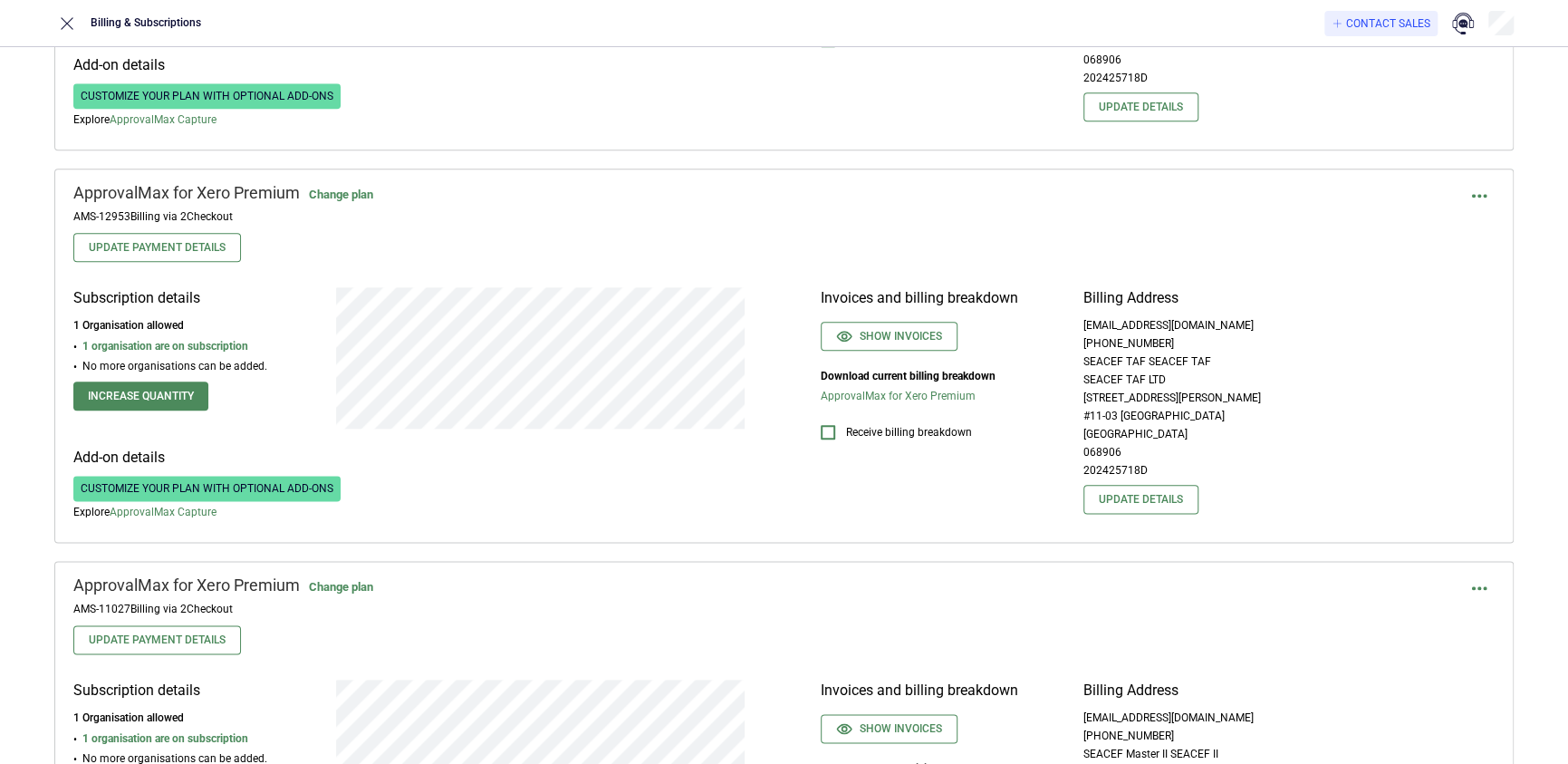 click on "Subscription details 1 Organisation allowed 1 organisation are on subscription No more organisations can be added. Increase quantity Add-on details Customize your plan with optional add-ons Explore  ApprovalMax Capture" at bounding box center (410, 403) 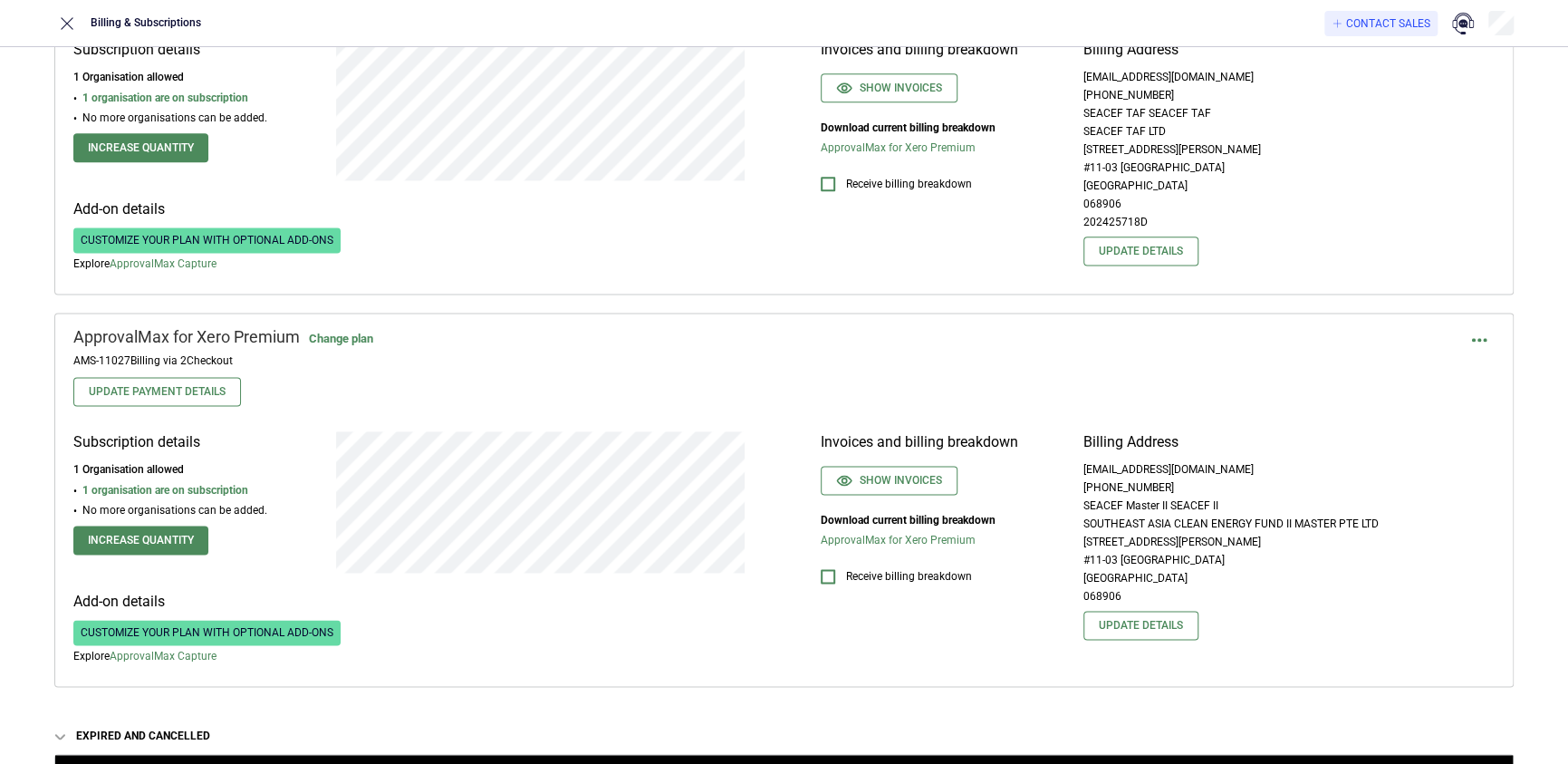 scroll, scrollTop: 1410, scrollLeft: 0, axis: vertical 